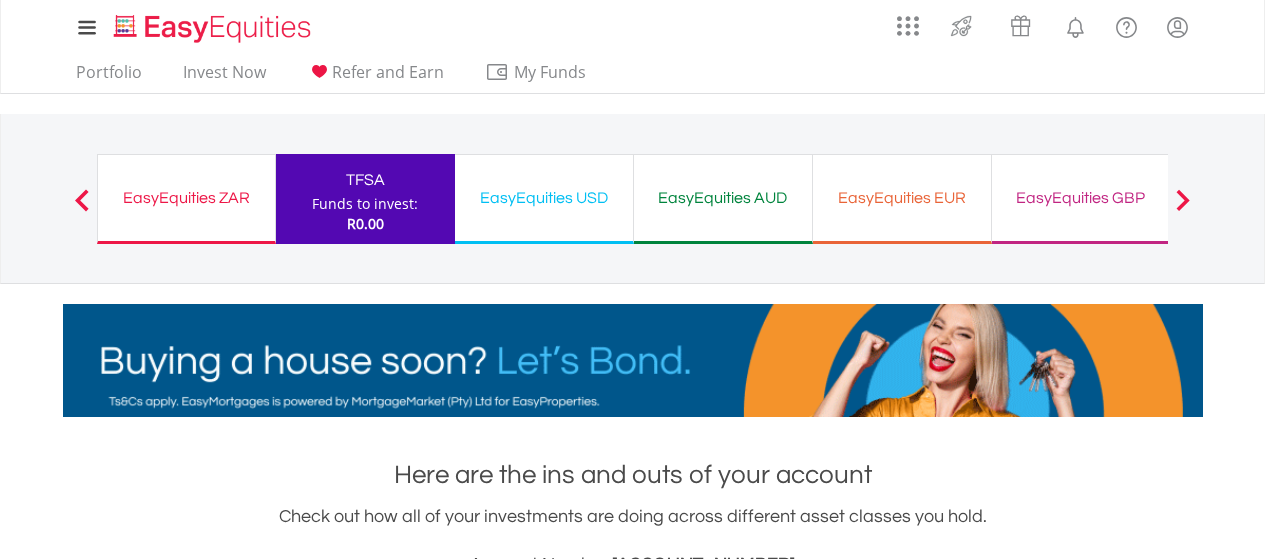 scroll, scrollTop: 14, scrollLeft: 0, axis: vertical 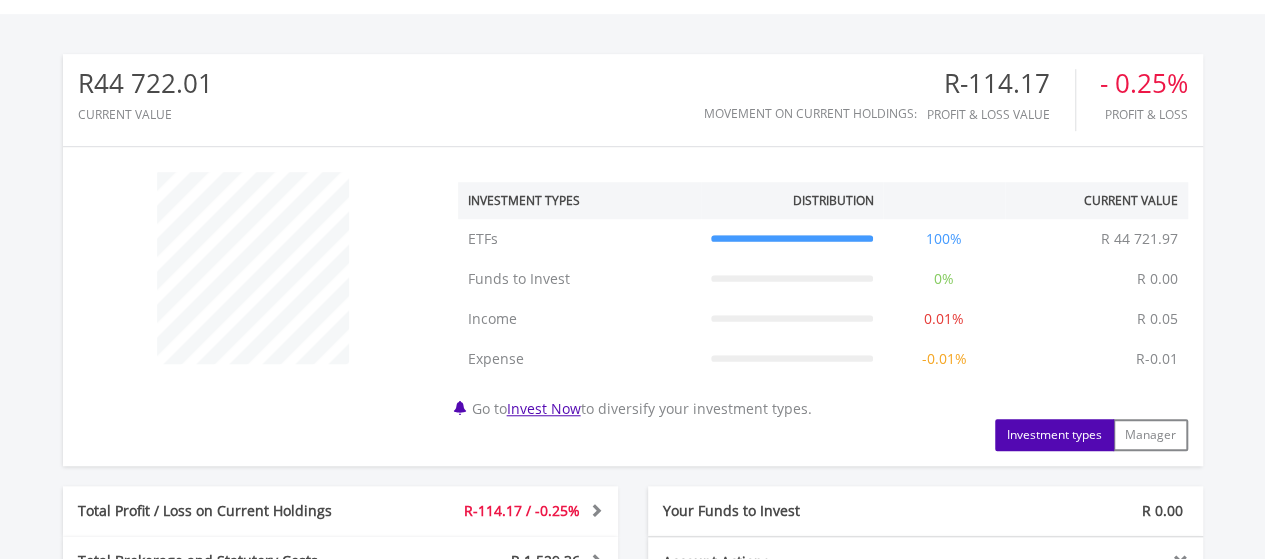 click on "My Investments
Invest Now
New Listings
Sell
My Recurring Investments
Pending Orders
Switch Unit Trusts
Vouchers
Buy a Voucher
Redeem a Voucher" at bounding box center [632, 289] 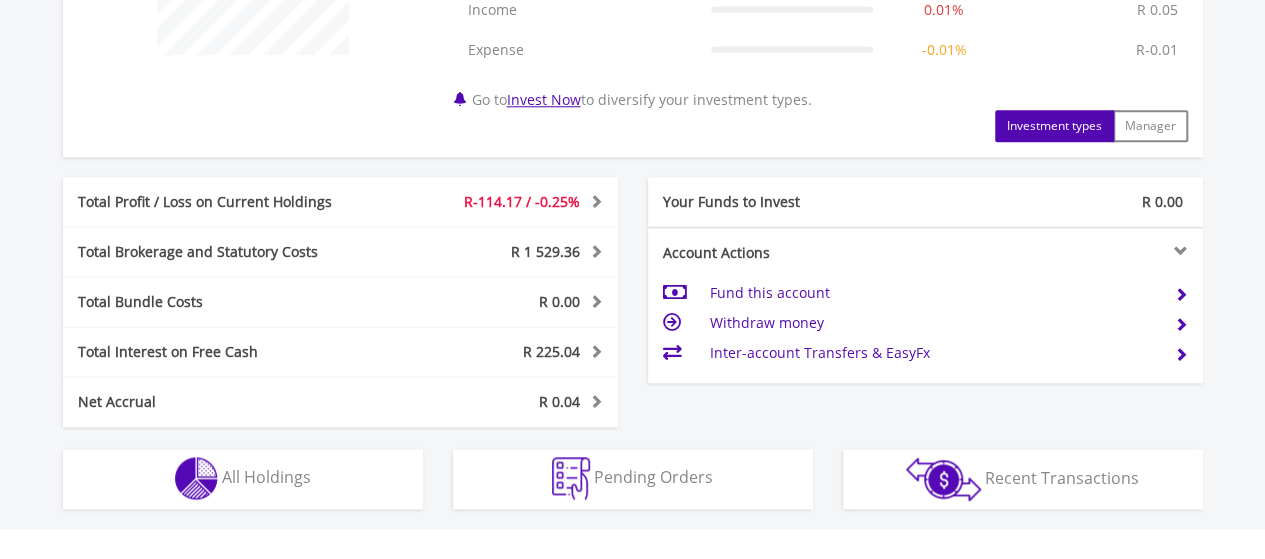 scroll, scrollTop: 924, scrollLeft: 0, axis: vertical 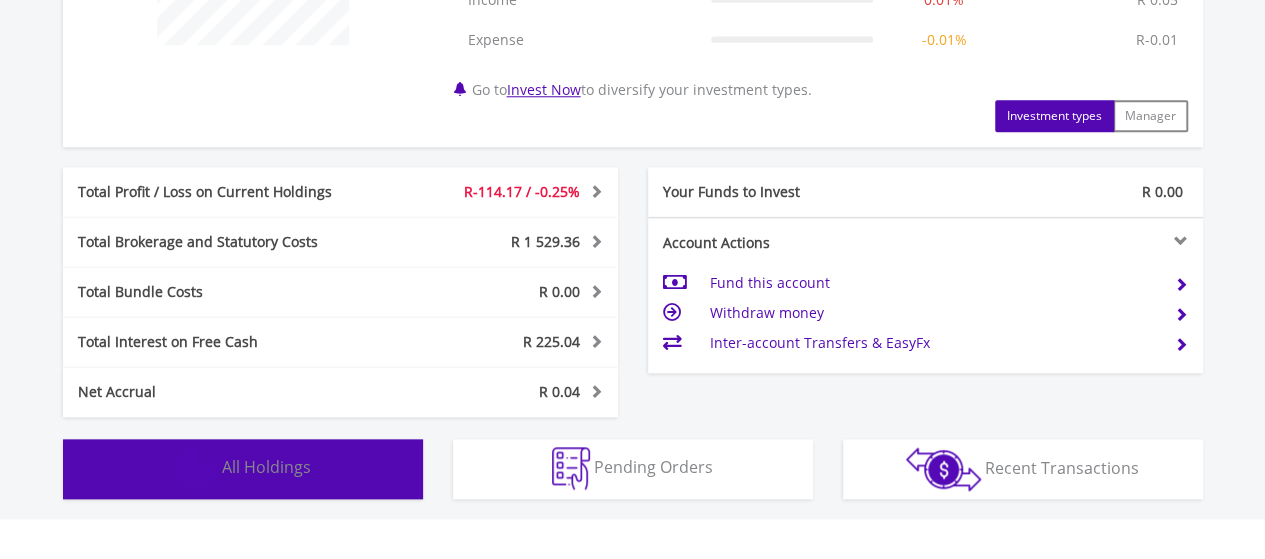 click on "Holdings
All Holdings" at bounding box center (243, 469) 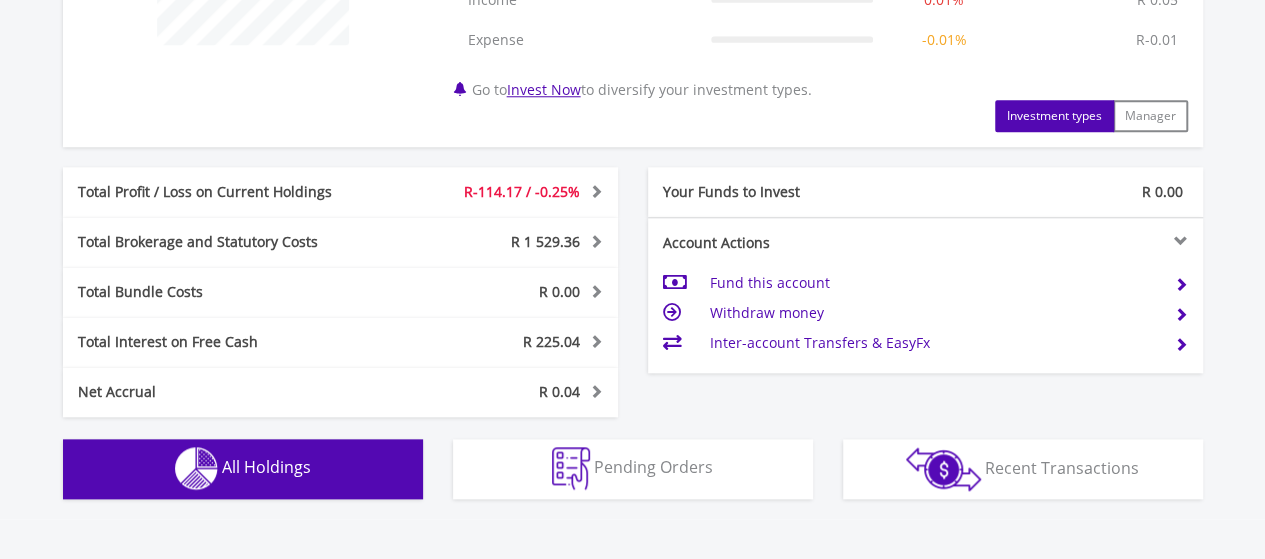scroll, scrollTop: 1482, scrollLeft: 0, axis: vertical 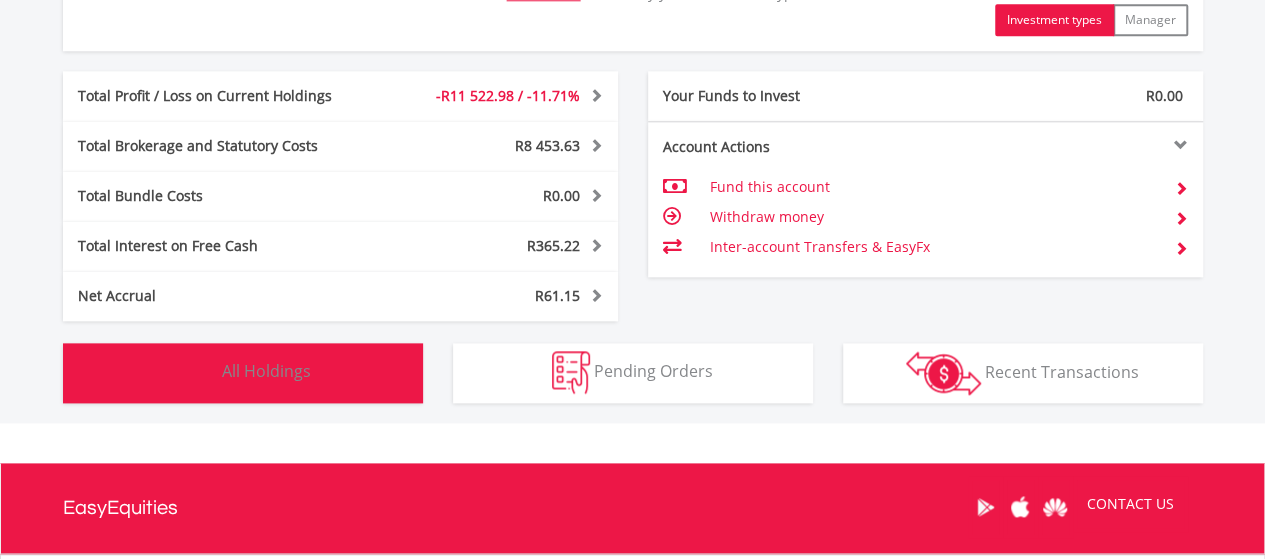 click on "Holdings
All Holdings" at bounding box center [243, 373] 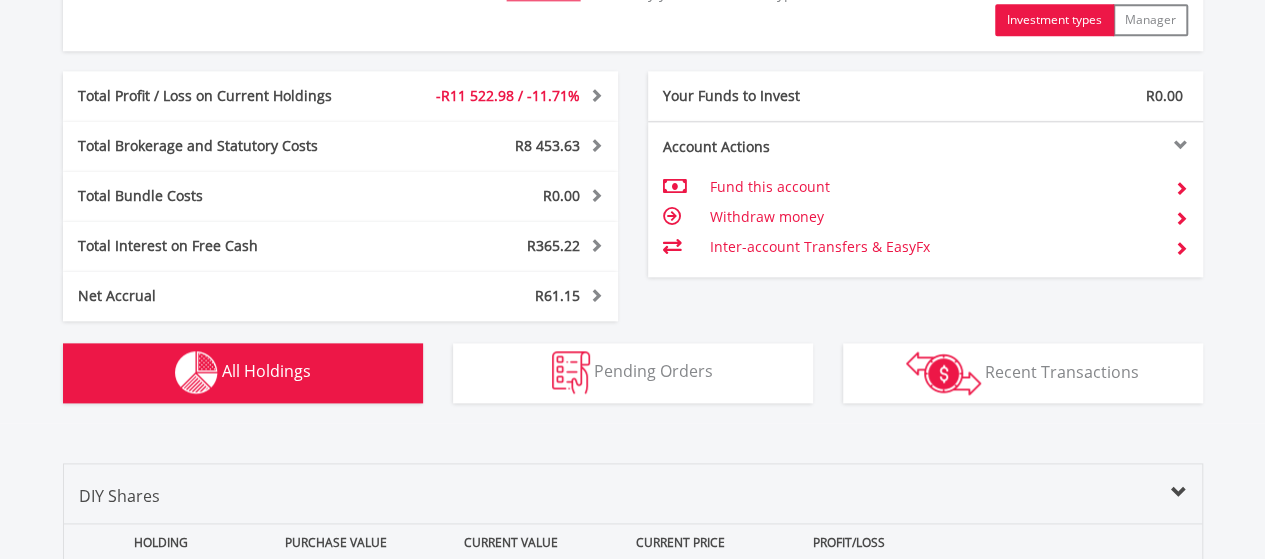 scroll, scrollTop: 1562, scrollLeft: 0, axis: vertical 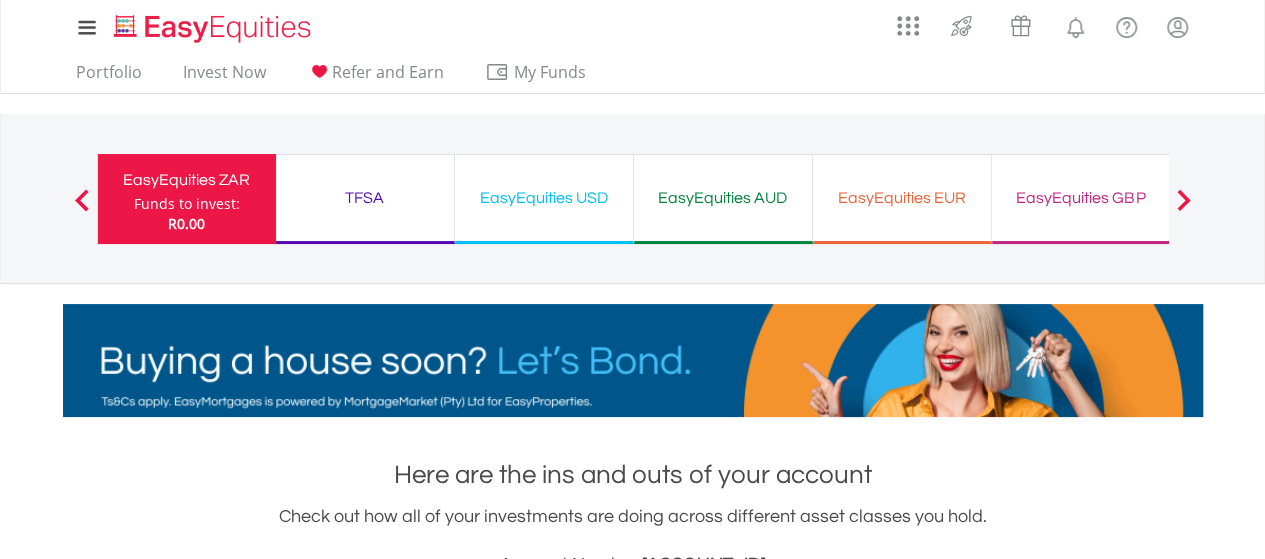 click on "EasyEquities USD
Funds to invest:
R0.00" at bounding box center (544, 199) 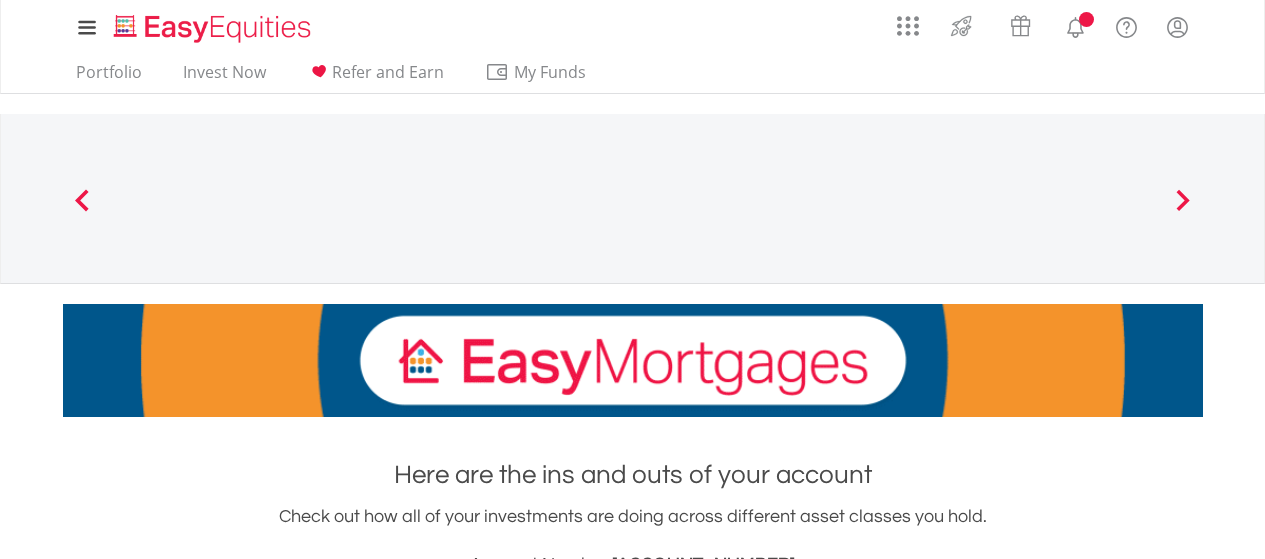 scroll, scrollTop: 0, scrollLeft: 0, axis: both 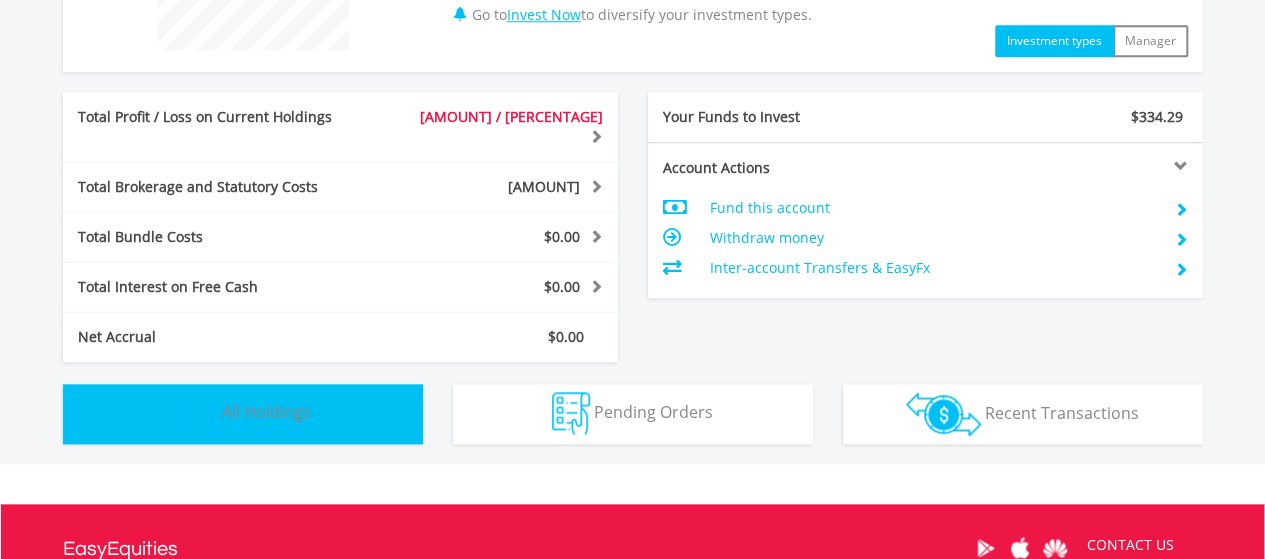 click on "Holdings
All Holdings" at bounding box center (243, 414) 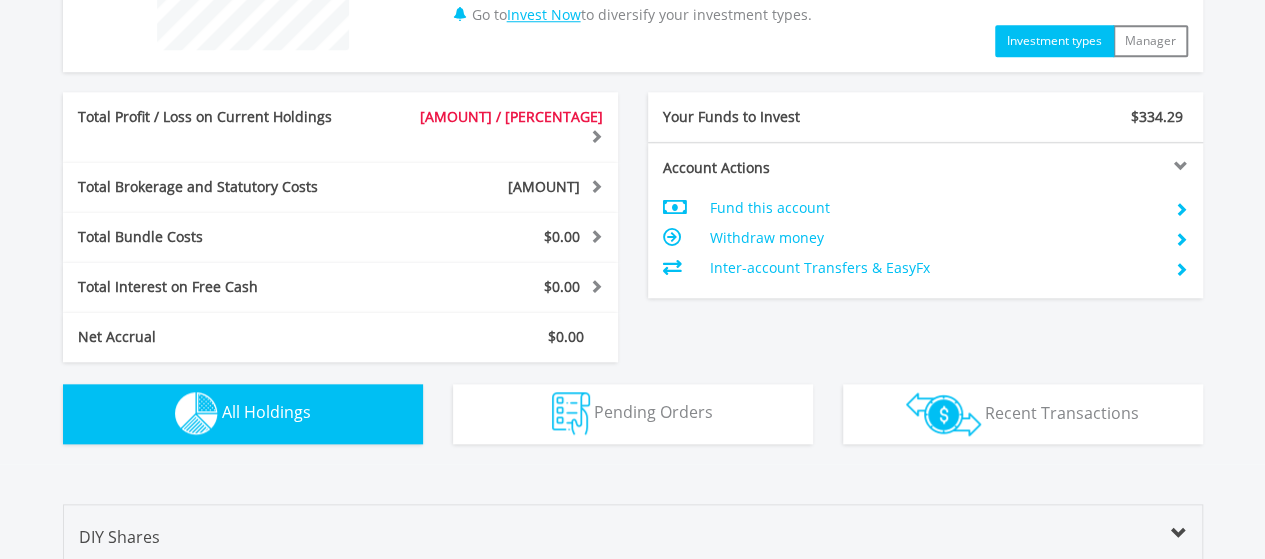 scroll, scrollTop: 1402, scrollLeft: 0, axis: vertical 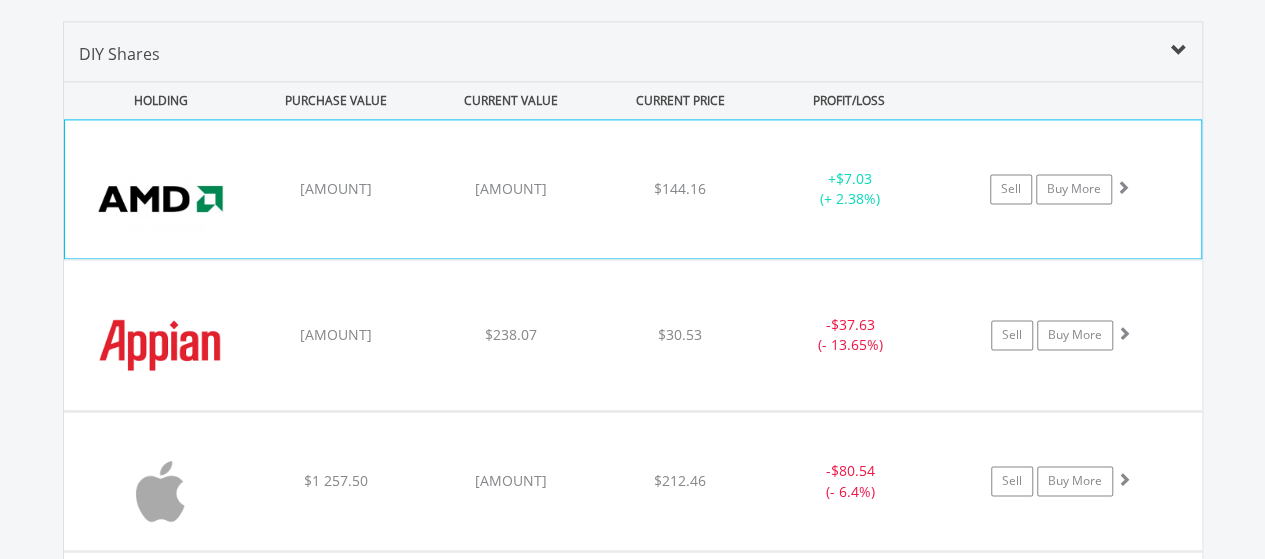click at bounding box center [1123, 187] 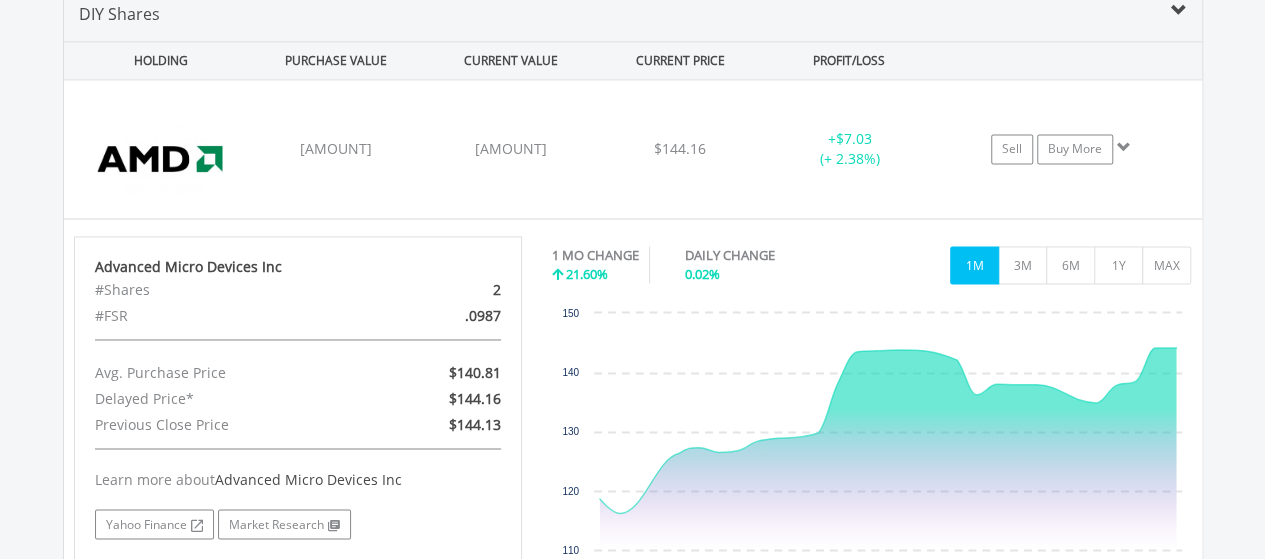 scroll, scrollTop: 1430, scrollLeft: 0, axis: vertical 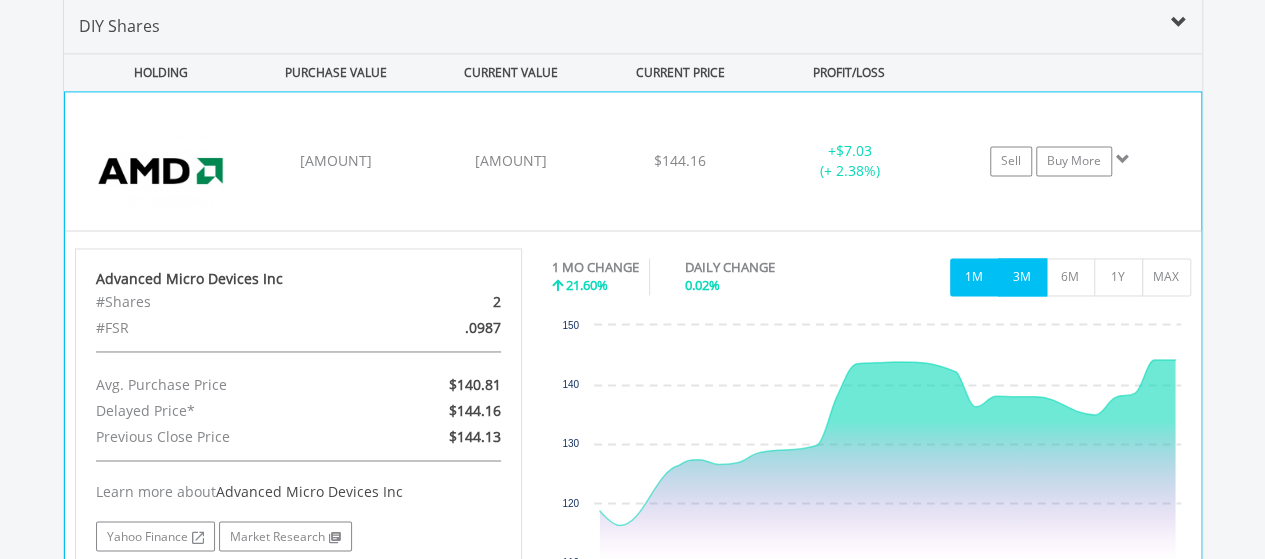 click on "3M" at bounding box center (1022, 277) 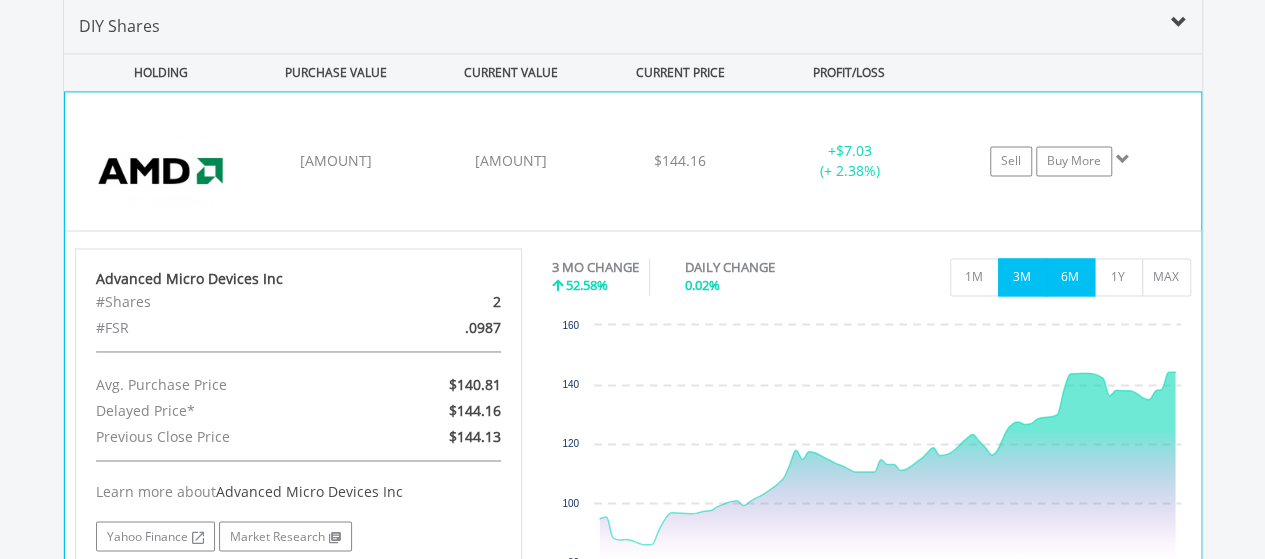 click on "6M" at bounding box center (1070, 277) 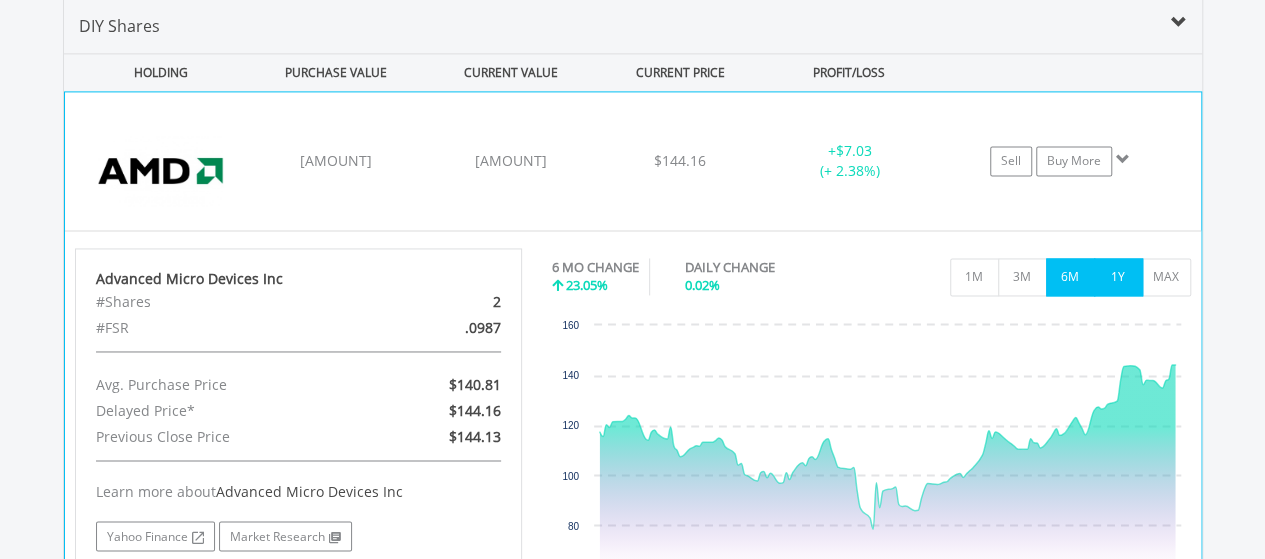 click on "1Y" at bounding box center (1118, 277) 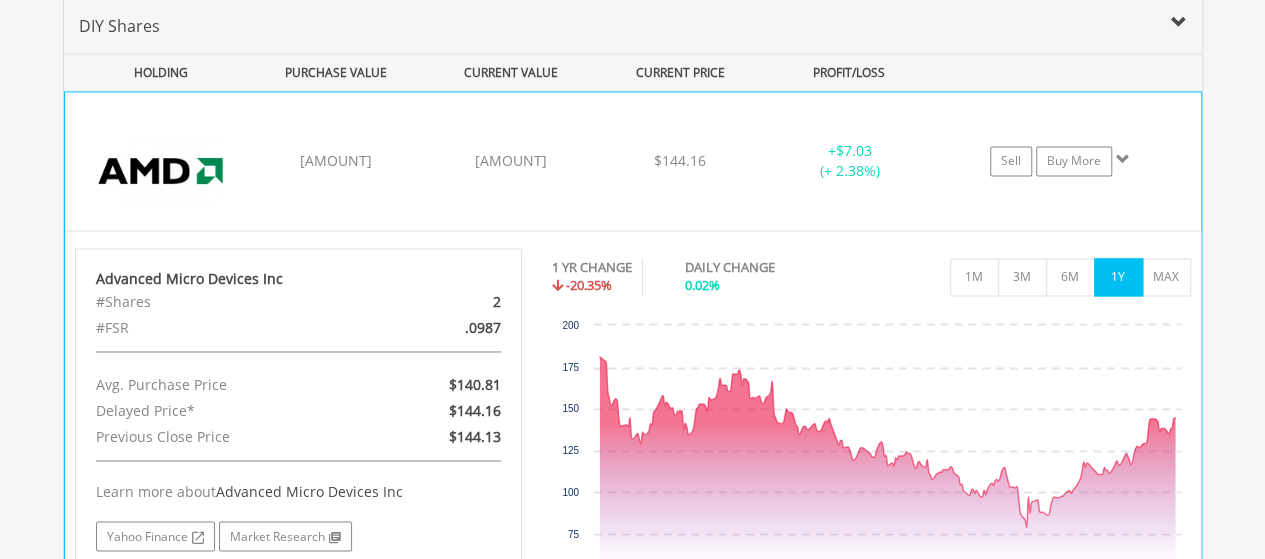 click at bounding box center [1123, 159] 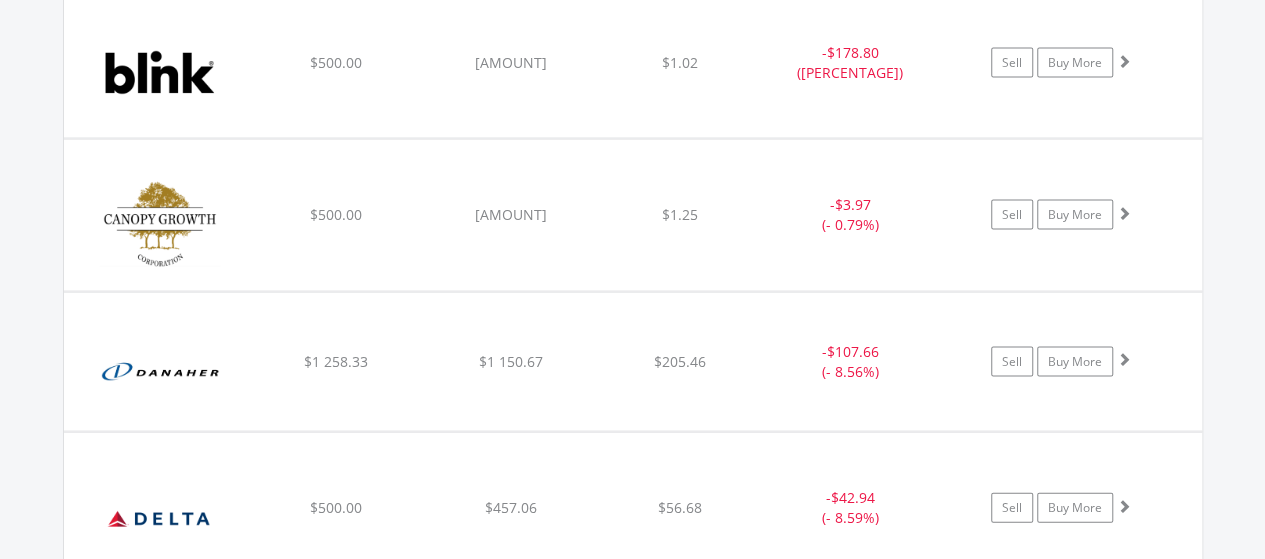 scroll, scrollTop: 2024, scrollLeft: 0, axis: vertical 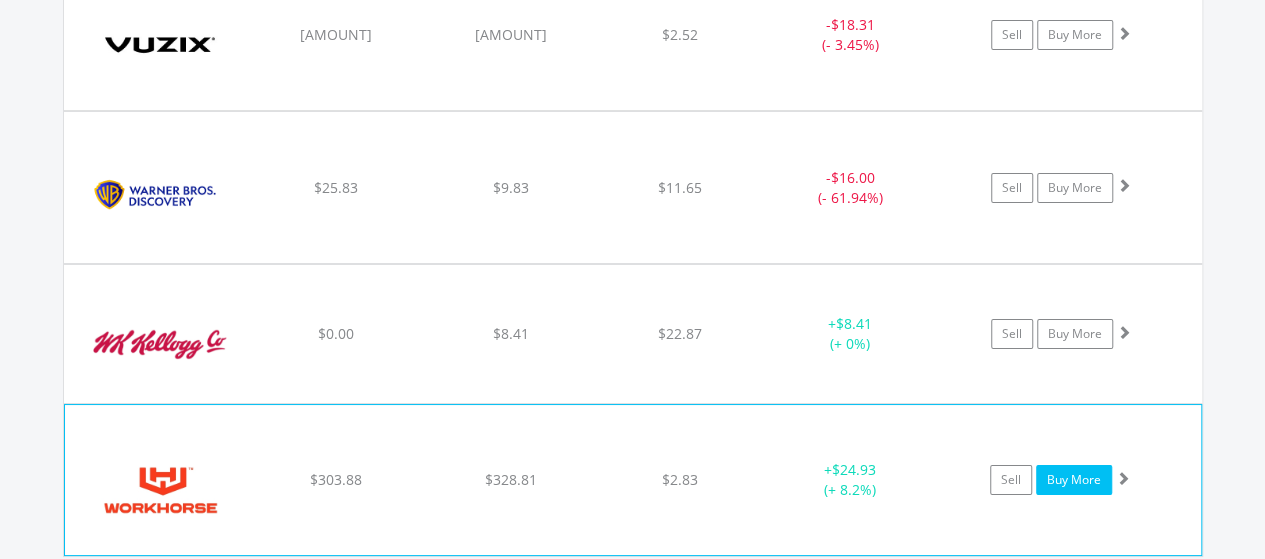 click on "Buy More" at bounding box center [1074, 480] 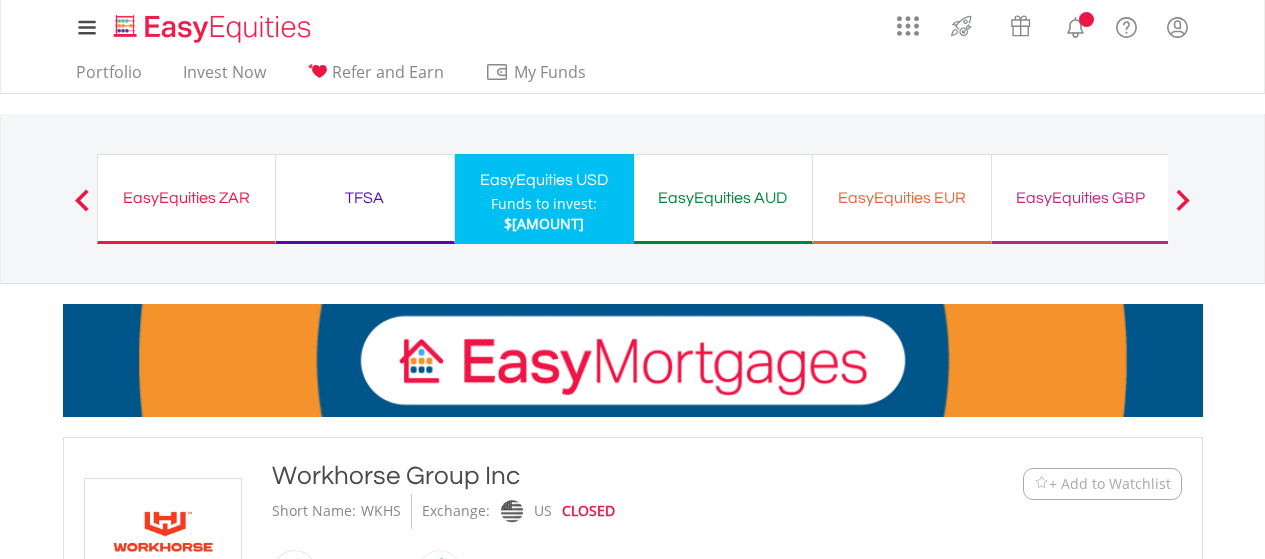 scroll, scrollTop: 0, scrollLeft: 0, axis: both 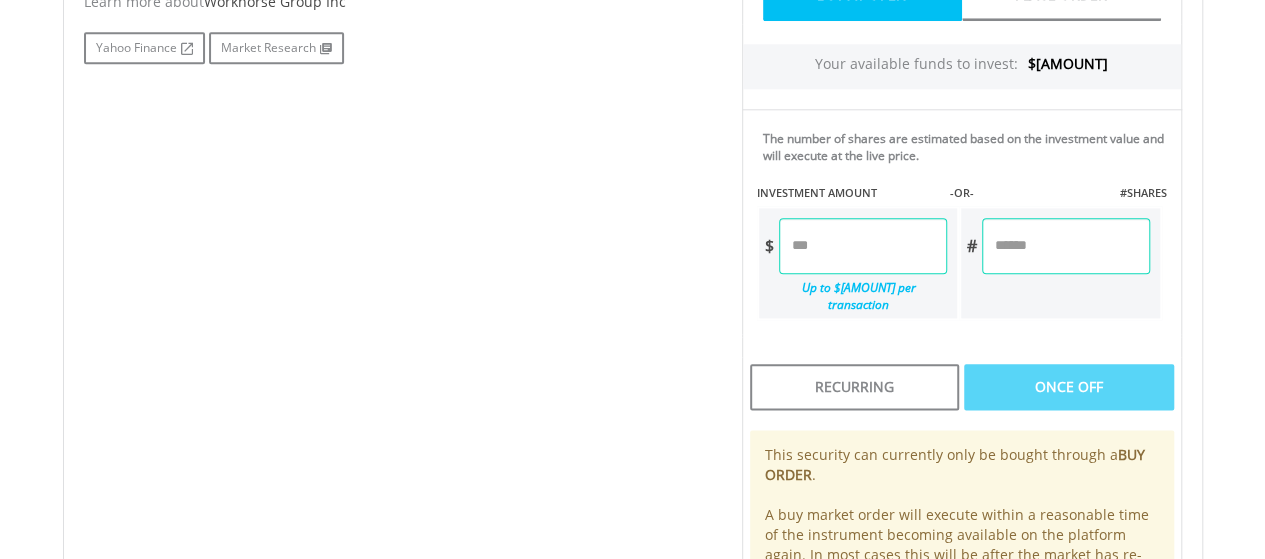 click at bounding box center (863, 246) 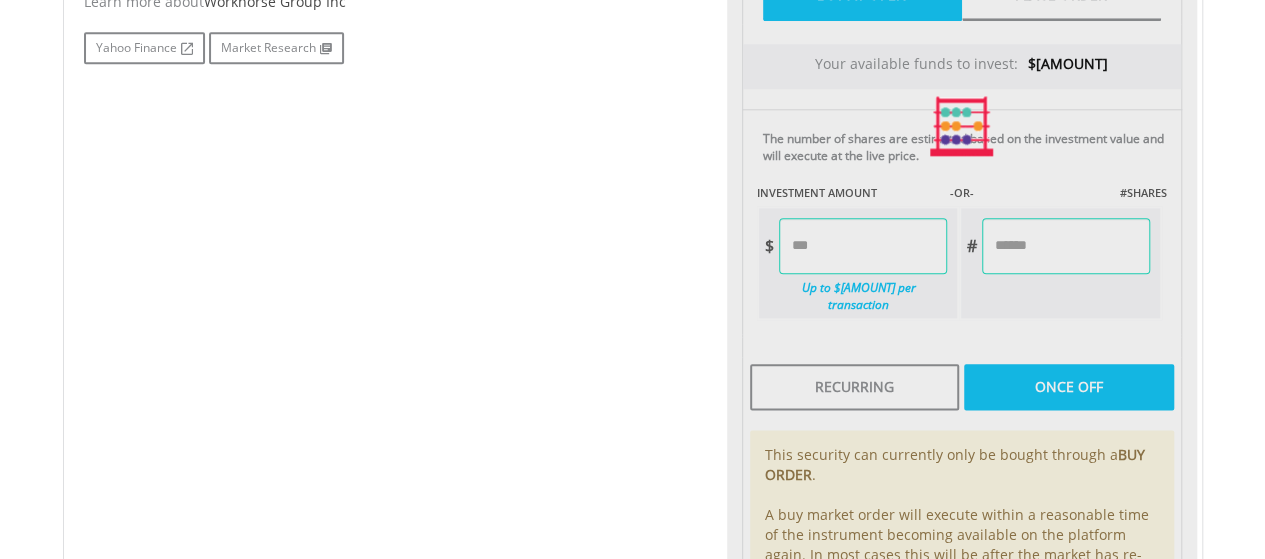 type on "******" 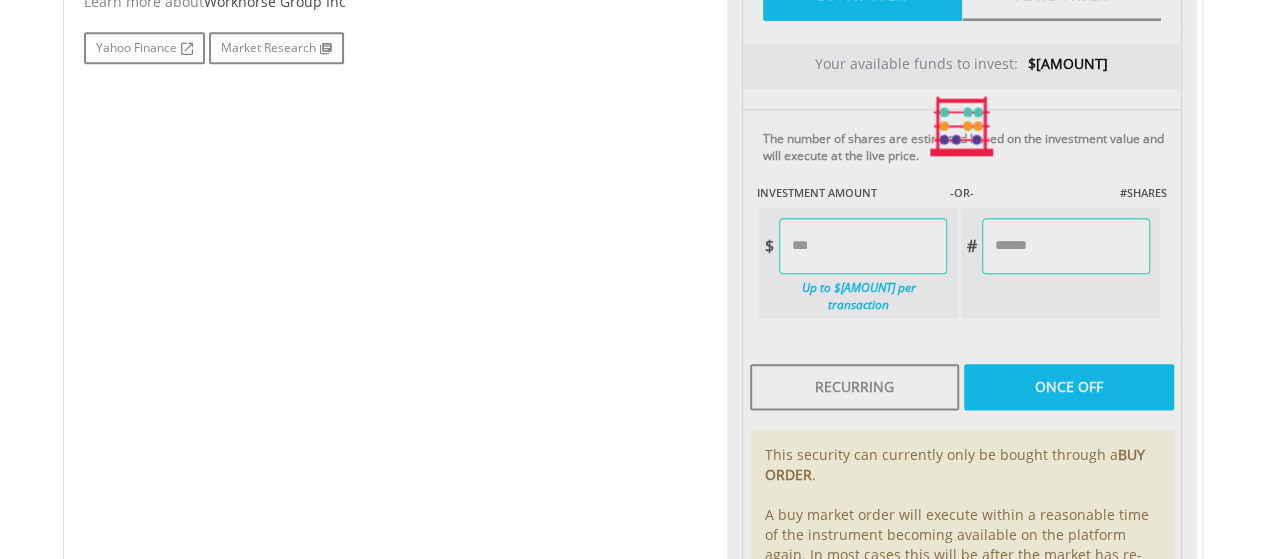 type on "********" 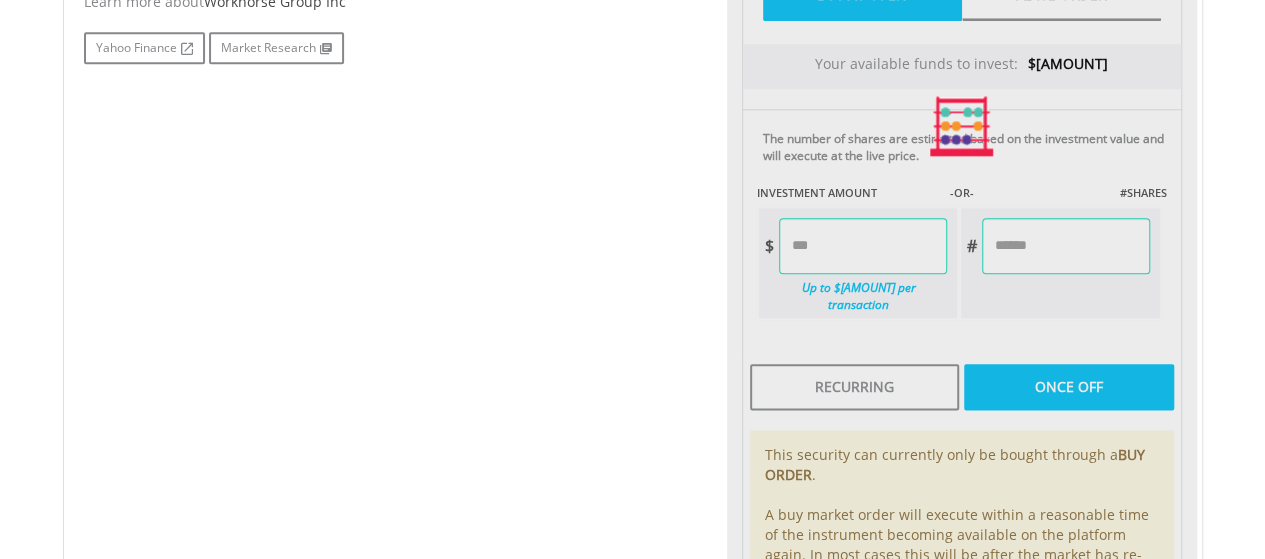 click on "Last Updated Price:
15-min. Delay*
Price Update Cost:
0
Credits
Market Closed
SELLING AT (BID)
BUYING AT                     (ASK)
LAST PRICE
$2.51
$3.14
$2.83
0
EasyCredits remaining
$" at bounding box center [962, 126] 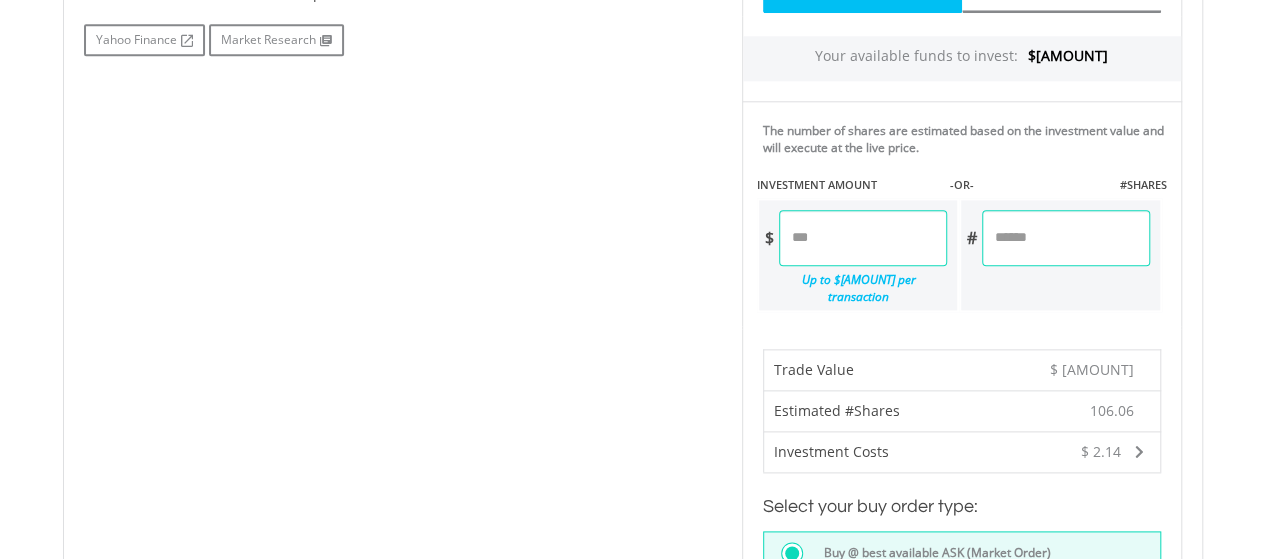 scroll, scrollTop: 1042, scrollLeft: 0, axis: vertical 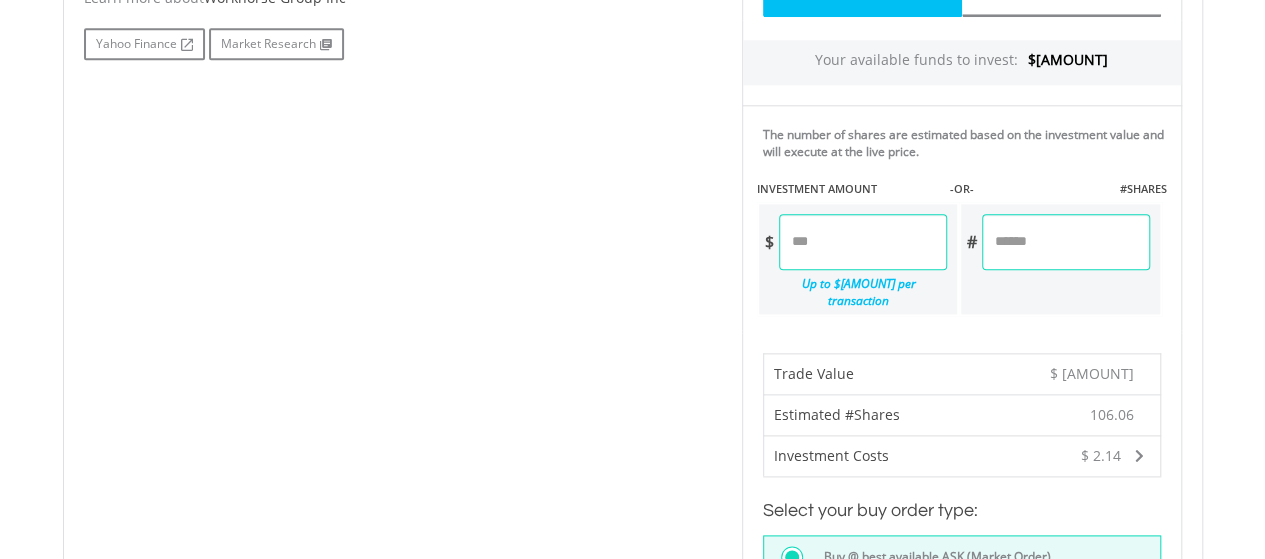 click on "******" at bounding box center [863, 242] 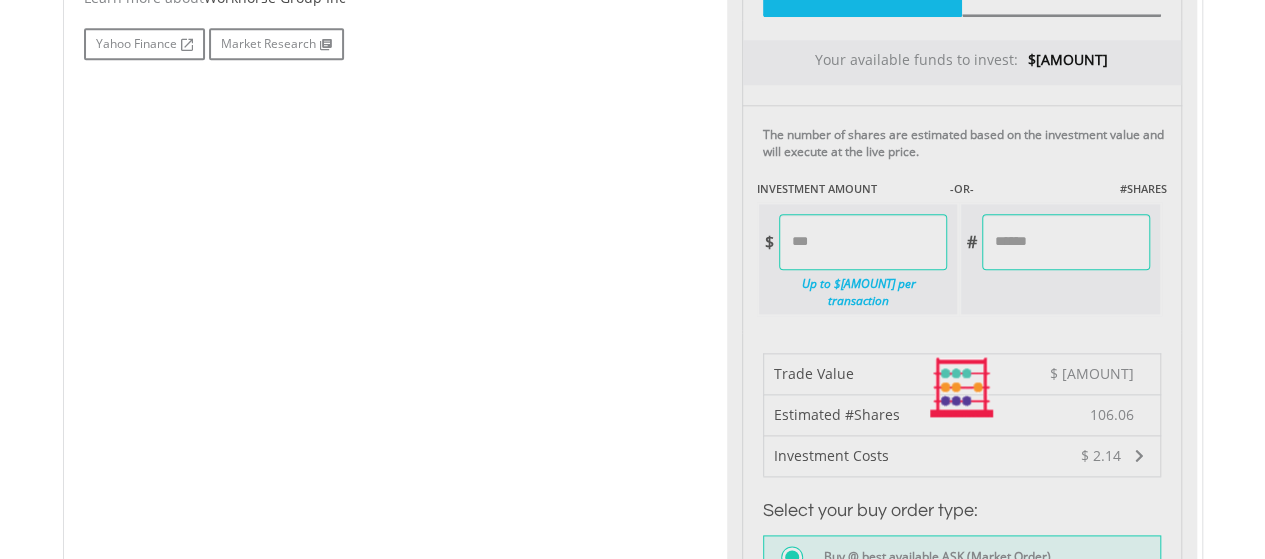 type on "*******" 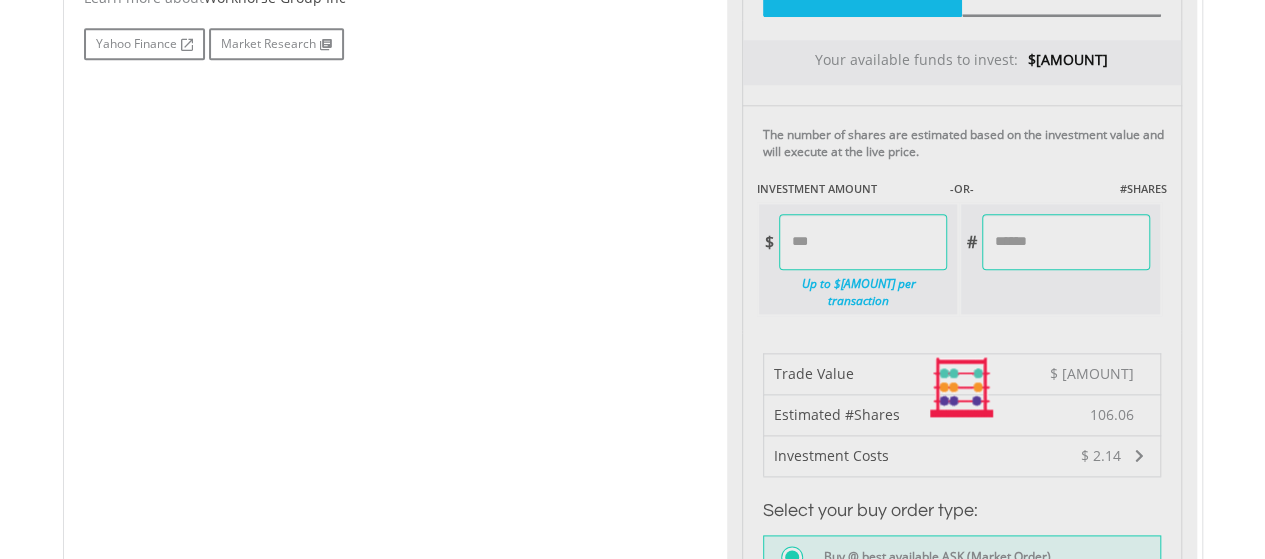 click on "Last Updated Price:
15-min. Delay*
Price Update Cost:
0
Credits
Market Closed
SELLING AT (BID)
BUYING AT                     (ASK)
LAST PRICE
$2.51
$3.14
$2.83
0
EasyCredits remaining
$" at bounding box center (962, 388) 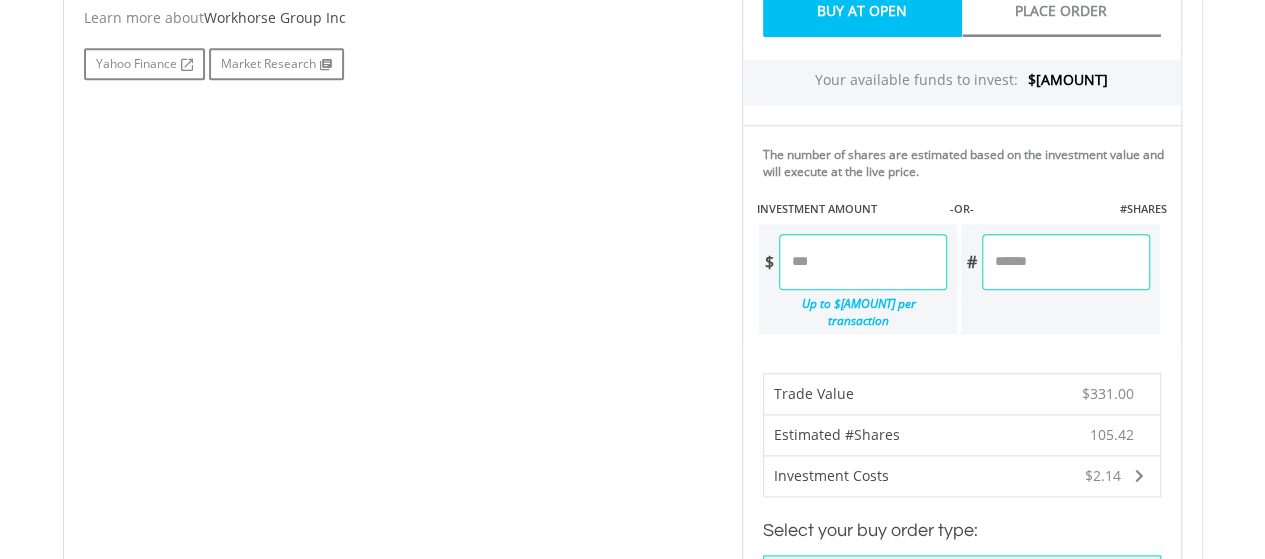 scroll, scrollTop: 998, scrollLeft: 0, axis: vertical 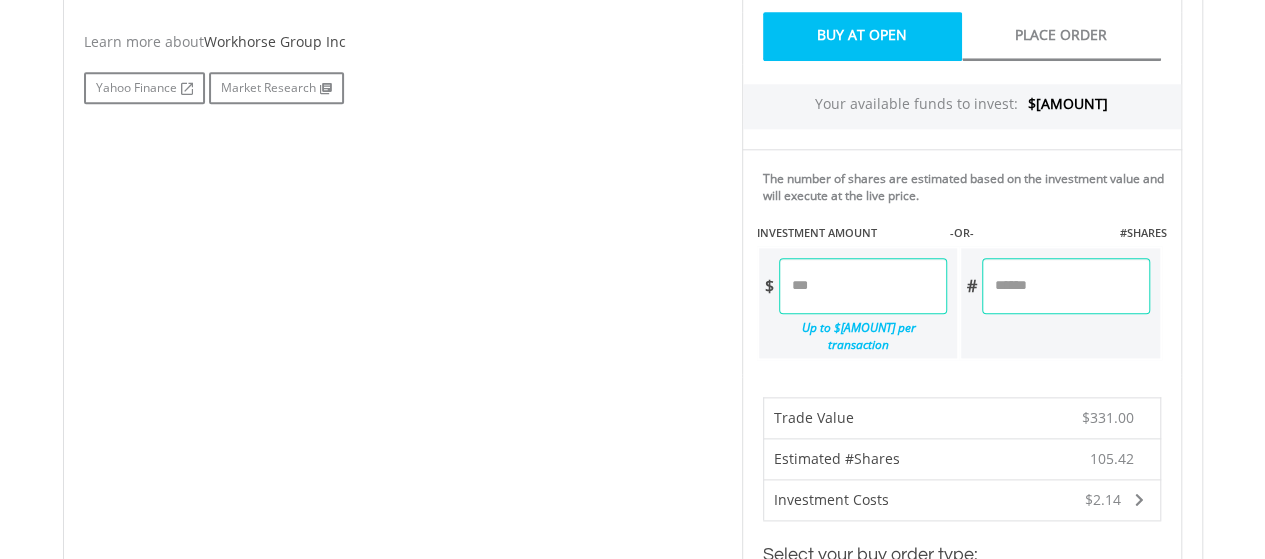 click on "******" at bounding box center (863, 286) 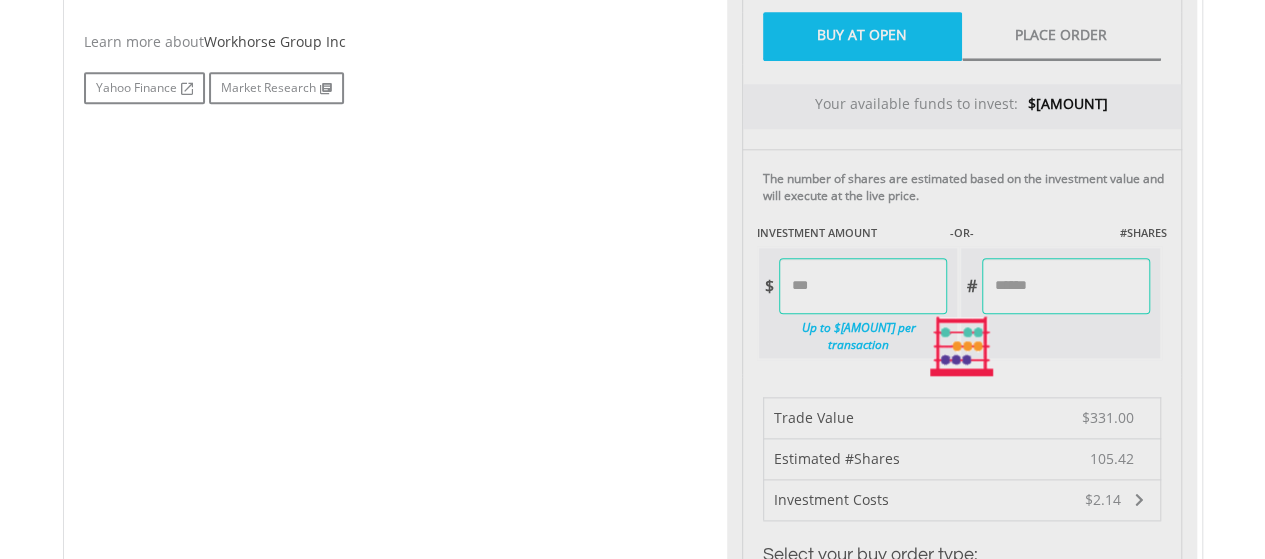click on "Last Updated Price:
15-min. Delay*
Price Update Cost:
0
Credits
Market Closed
SELLING AT (BID)
BUYING AT                     (ASK)
LAST PRICE
$2.51
$3.14
$2.83
0
EasyCredits remaining
$" at bounding box center [962, 346] 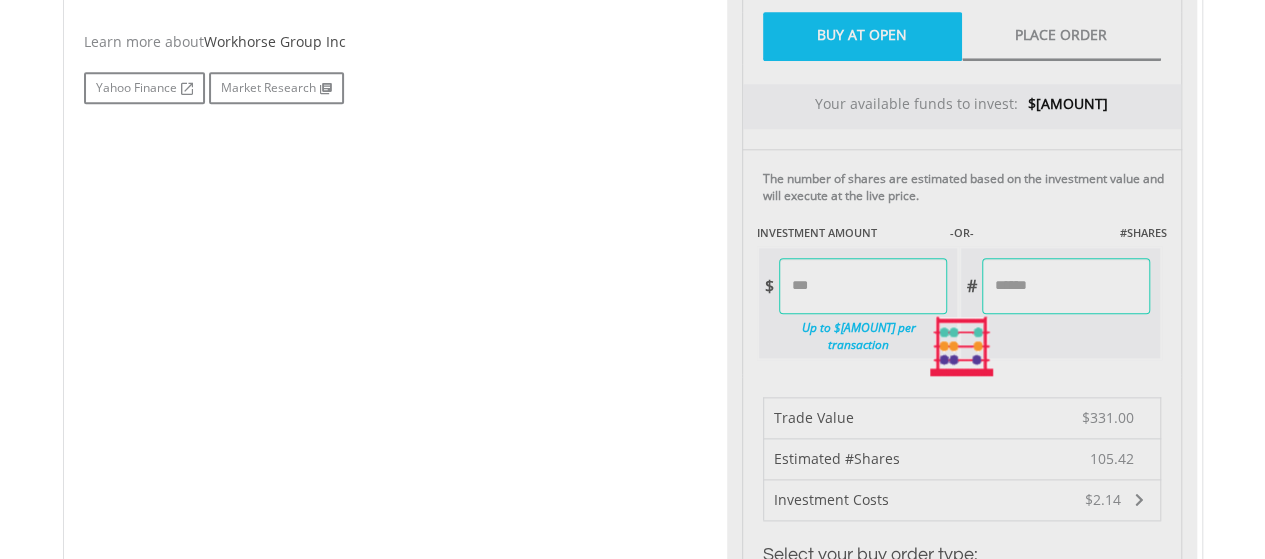 type on "********" 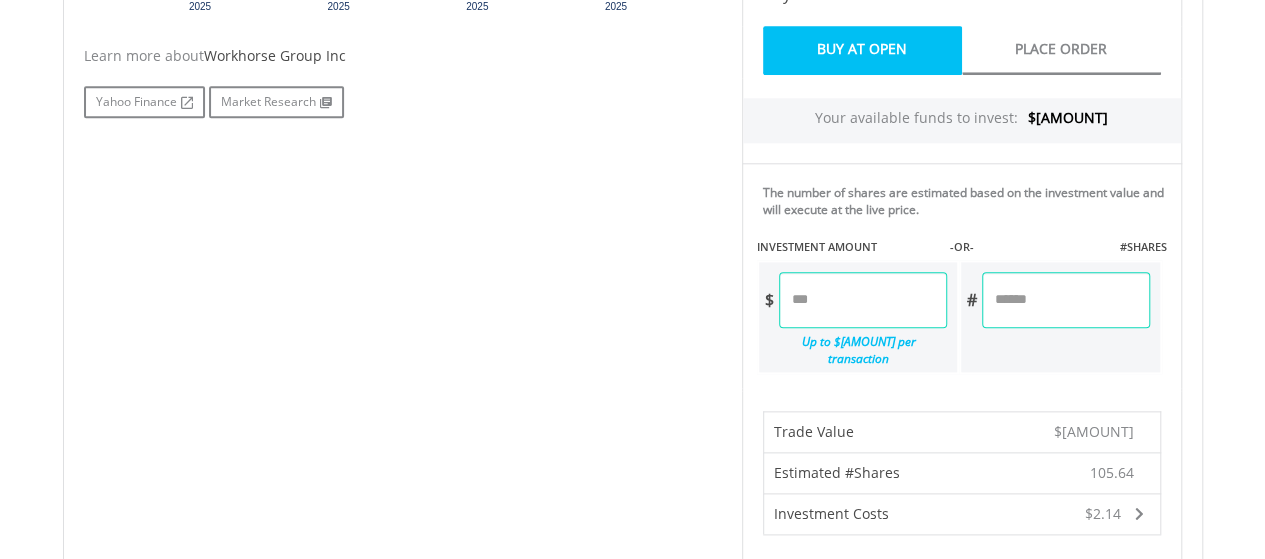 scroll, scrollTop: 971, scrollLeft: 0, axis: vertical 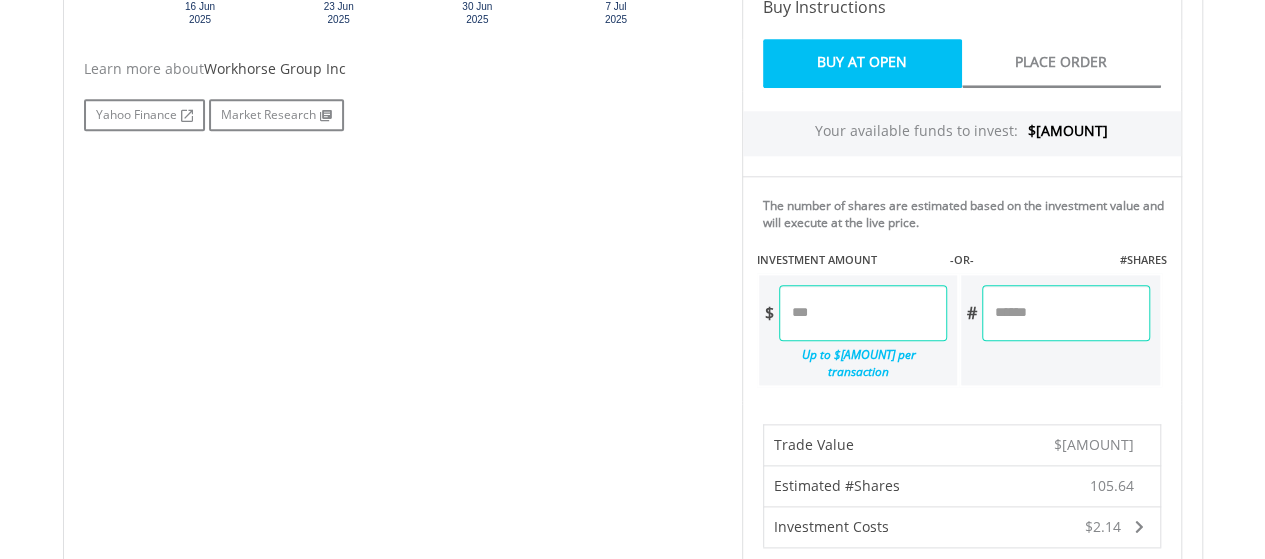 click on "******" at bounding box center [863, 313] 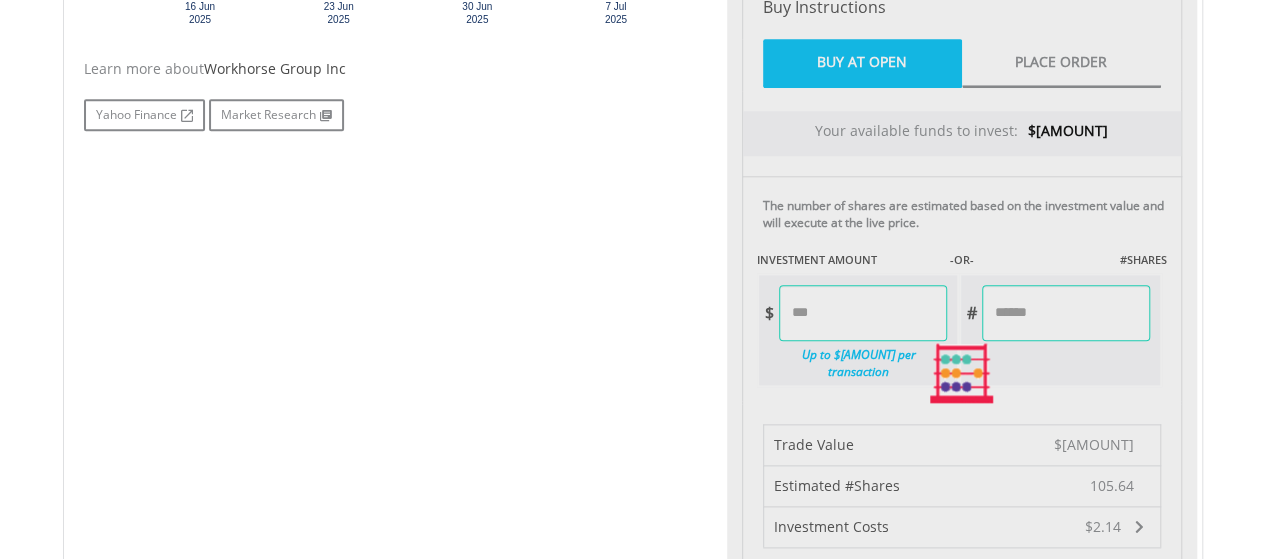 type on "********" 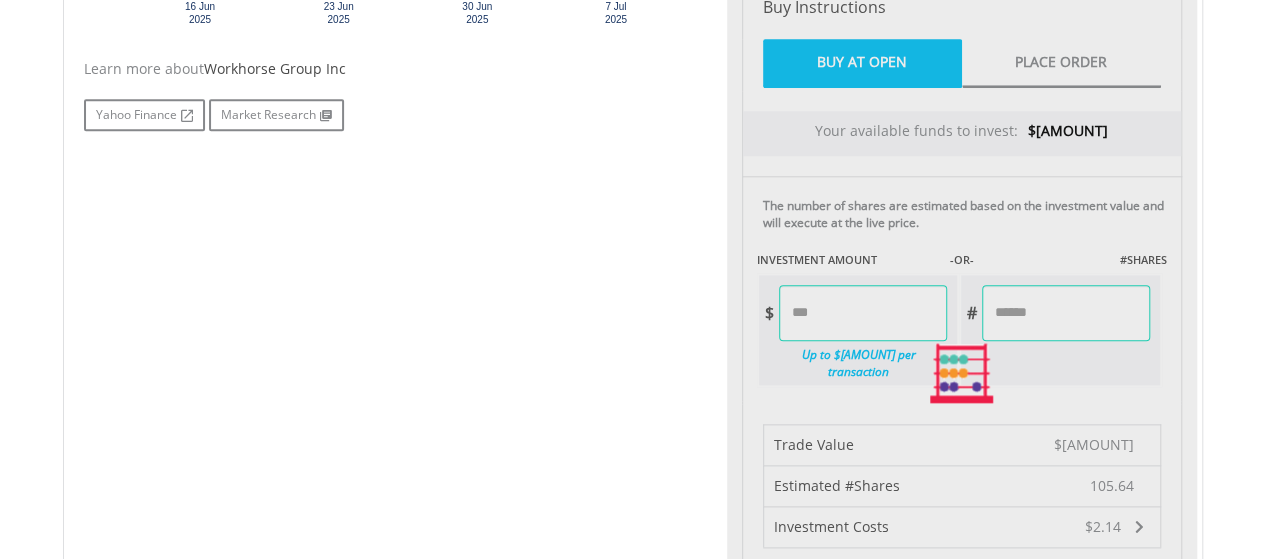 click on "Last Updated Price:
15-min. Delay*
Price Update Cost:
0
Credits
Market Closed
SELLING AT (BID)
BUYING AT                     (ASK)
LAST PRICE
$2.51
$3.14
$2.83
0
EasyCredits remaining
$" at bounding box center [962, 373] 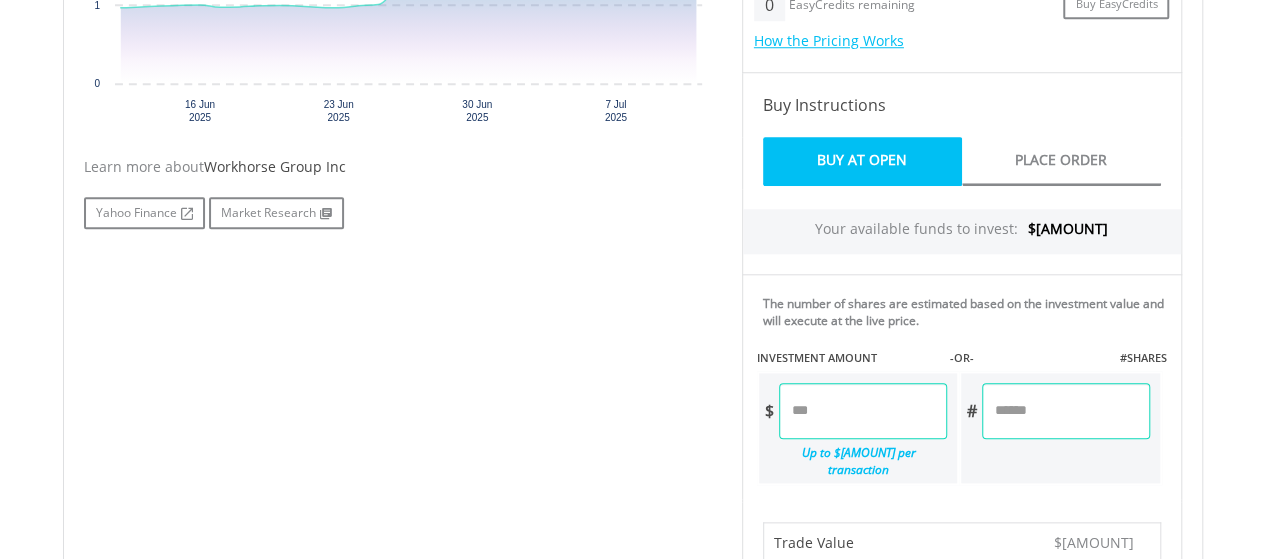 scroll, scrollTop: 854, scrollLeft: 0, axis: vertical 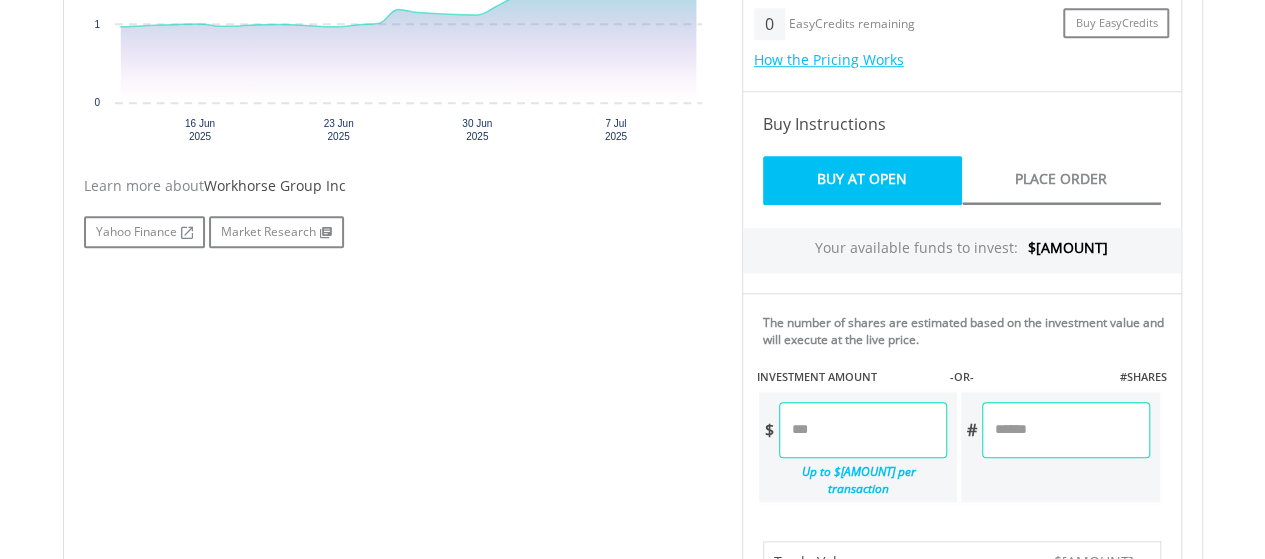 click on "******" at bounding box center [863, 430] 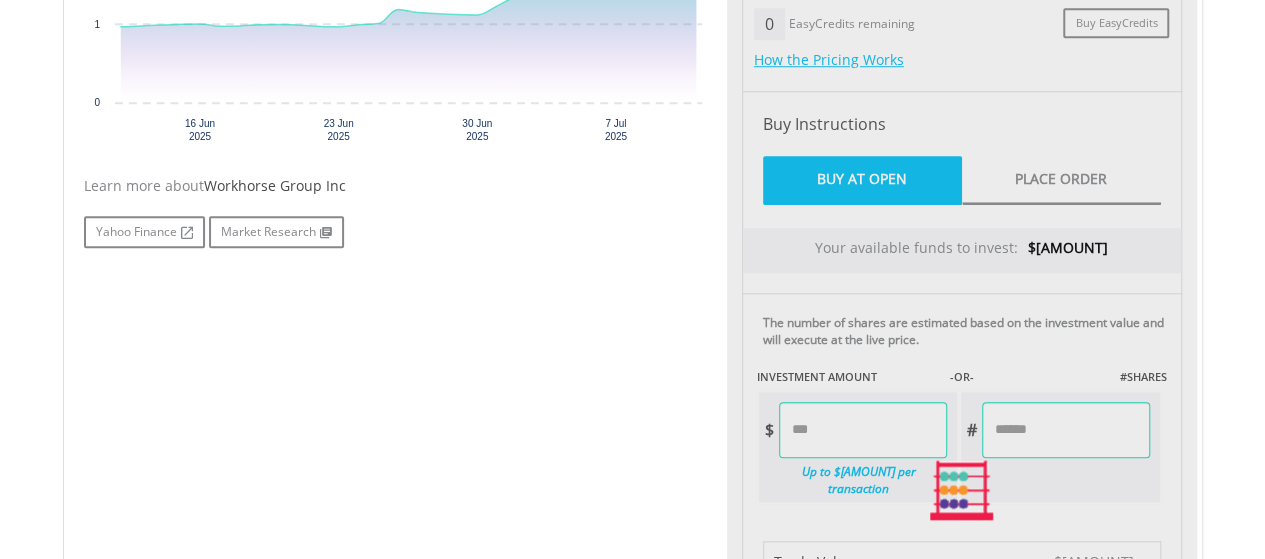click on "Last Updated Price:
15-min. Delay*
Price Update Cost:
0
Credits
Market Closed
SELLING AT (BID)
BUYING AT                     (ASK)
LAST PRICE
$2.51
$3.14
$2.83
0
EasyCredits remaining
$" at bounding box center (962, 490) 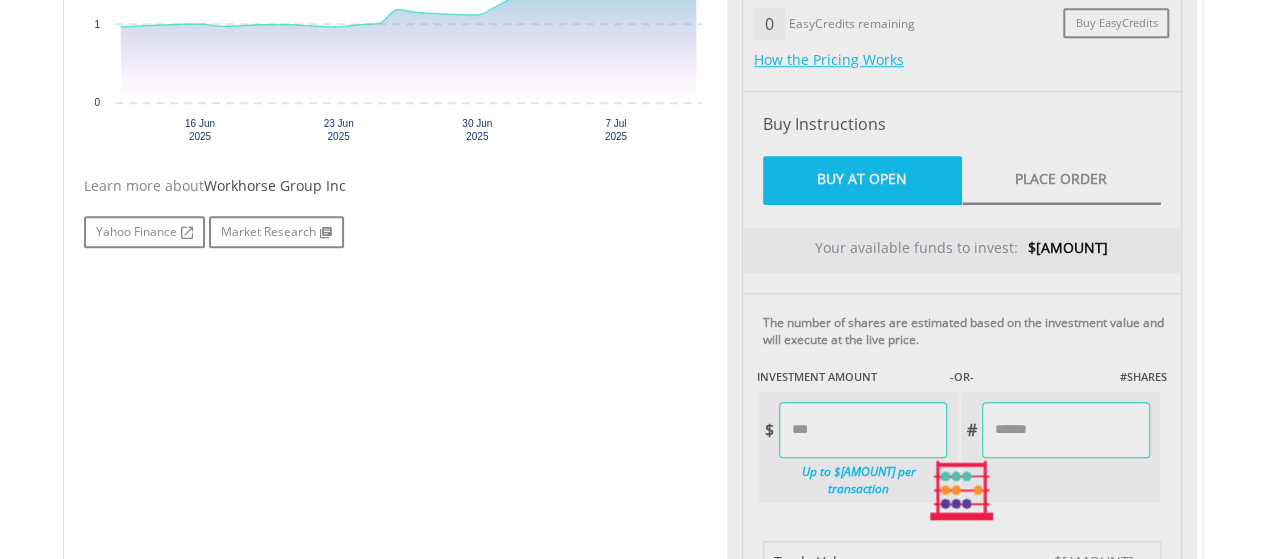 type on "********" 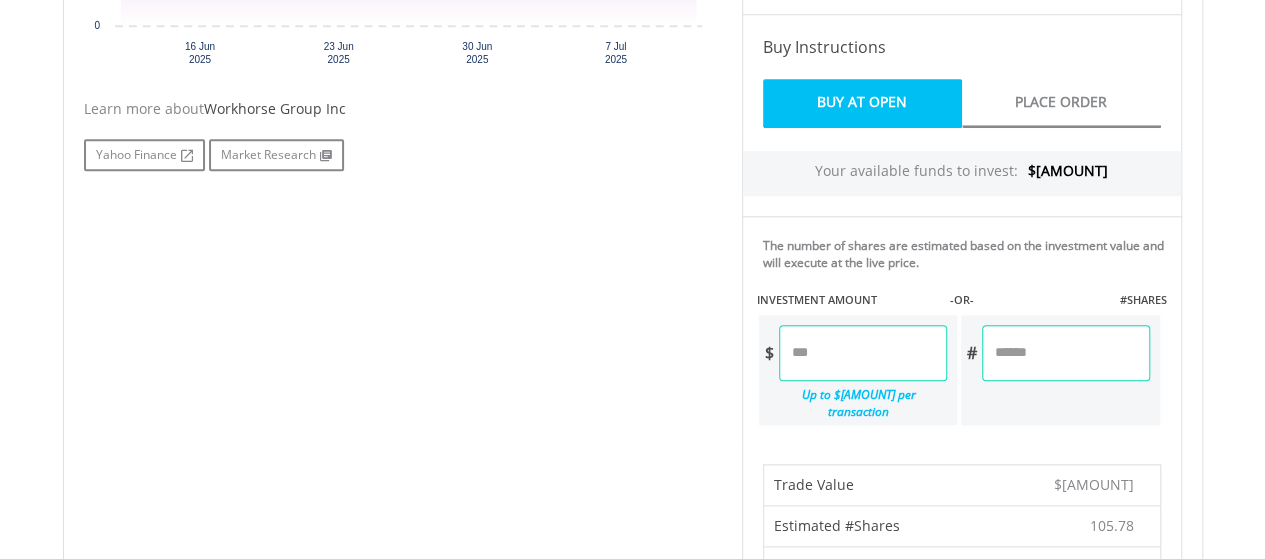 scroll, scrollTop: 928, scrollLeft: 0, axis: vertical 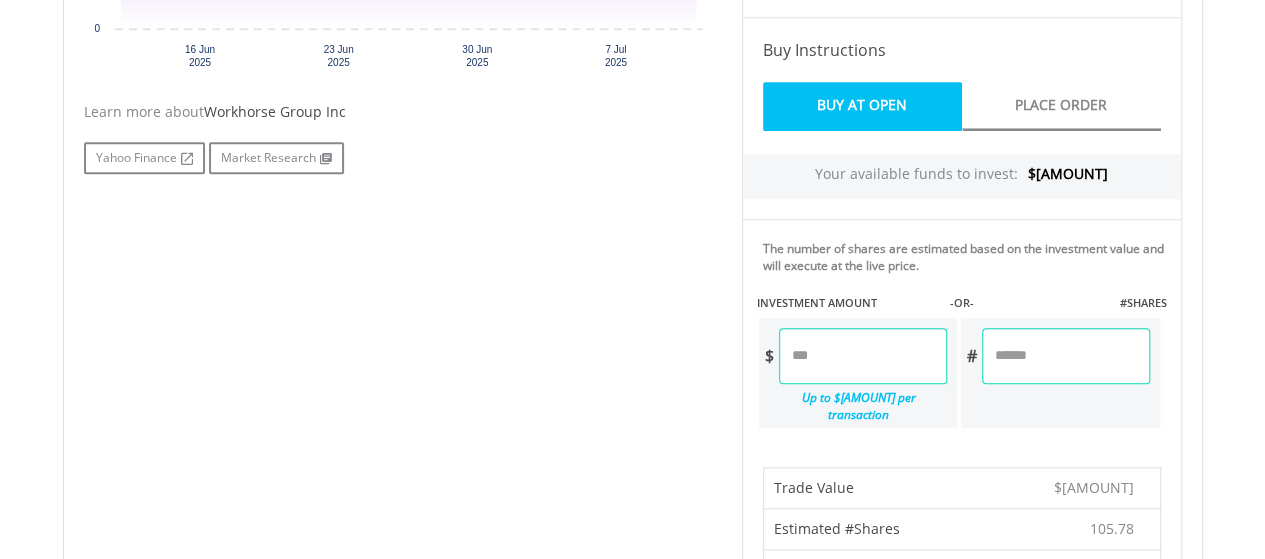 click on "******" at bounding box center (863, 356) 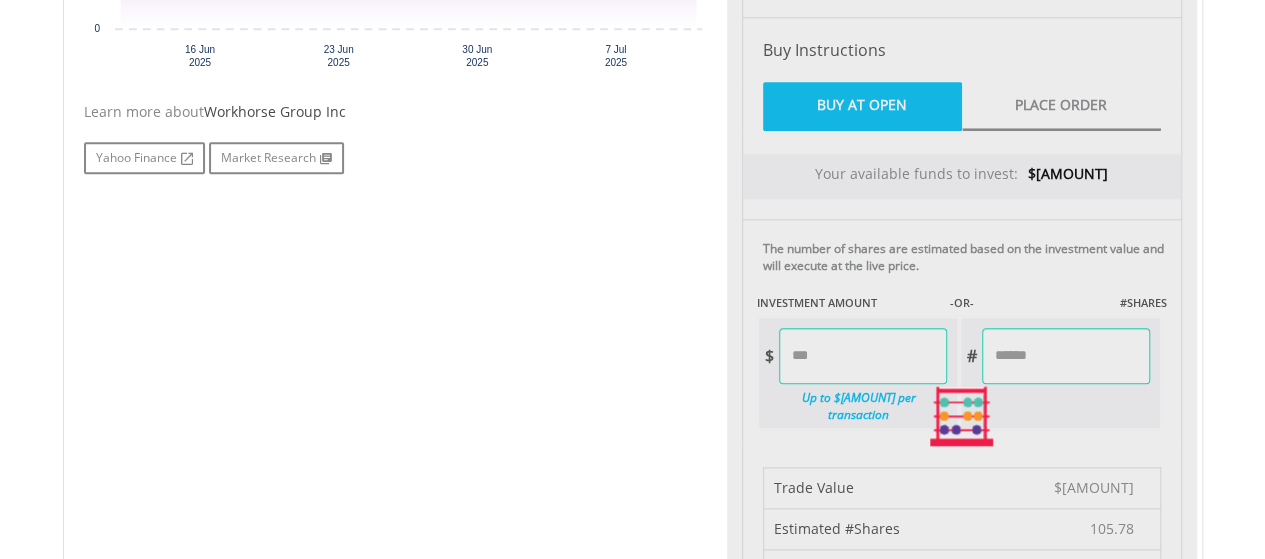 click on "Last Updated Price:
15-min. Delay*
Price Update Cost:
0
Credits
Market Closed
SELLING AT (BID)
BUYING AT                     (ASK)
LAST PRICE
$2.51
$3.14
$2.83
0
EasyCredits remaining
$" at bounding box center [962, 416] 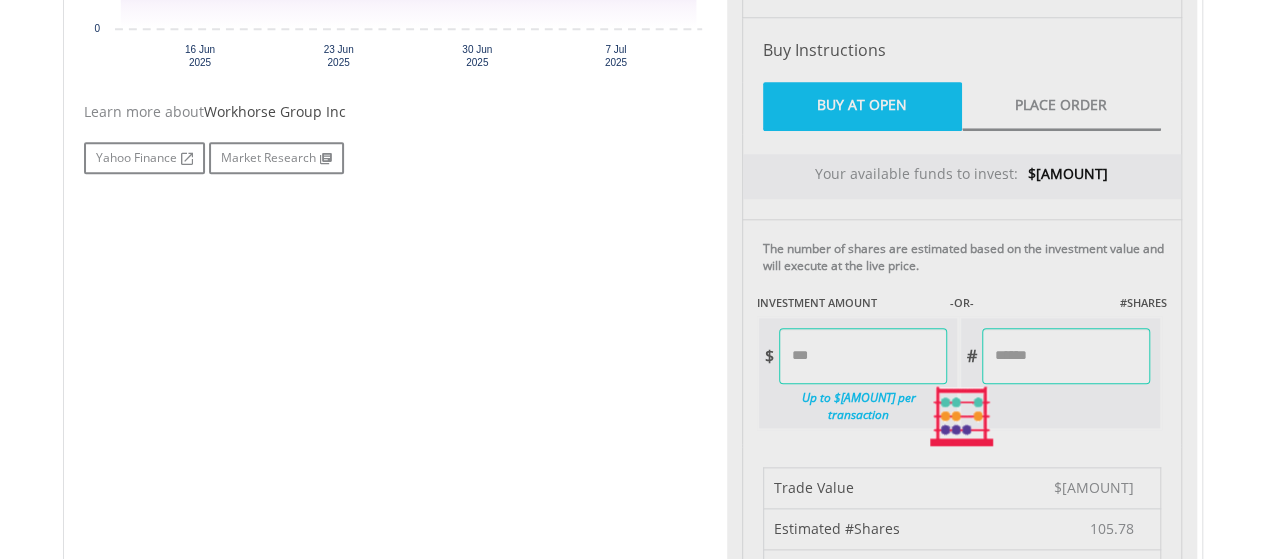 type on "********" 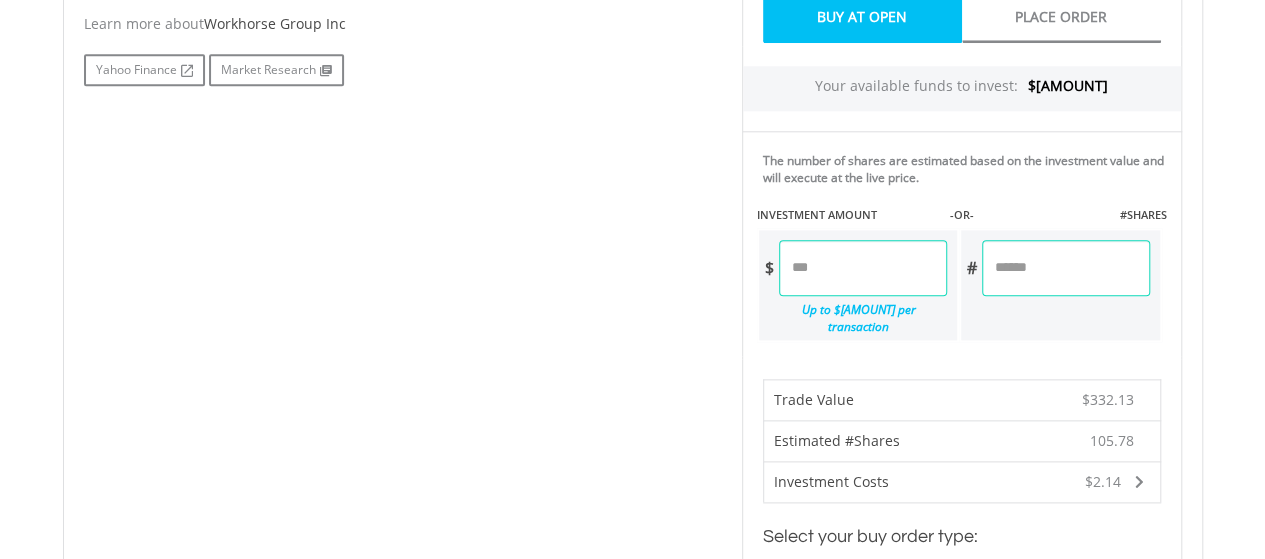 scroll, scrollTop: 1000, scrollLeft: 0, axis: vertical 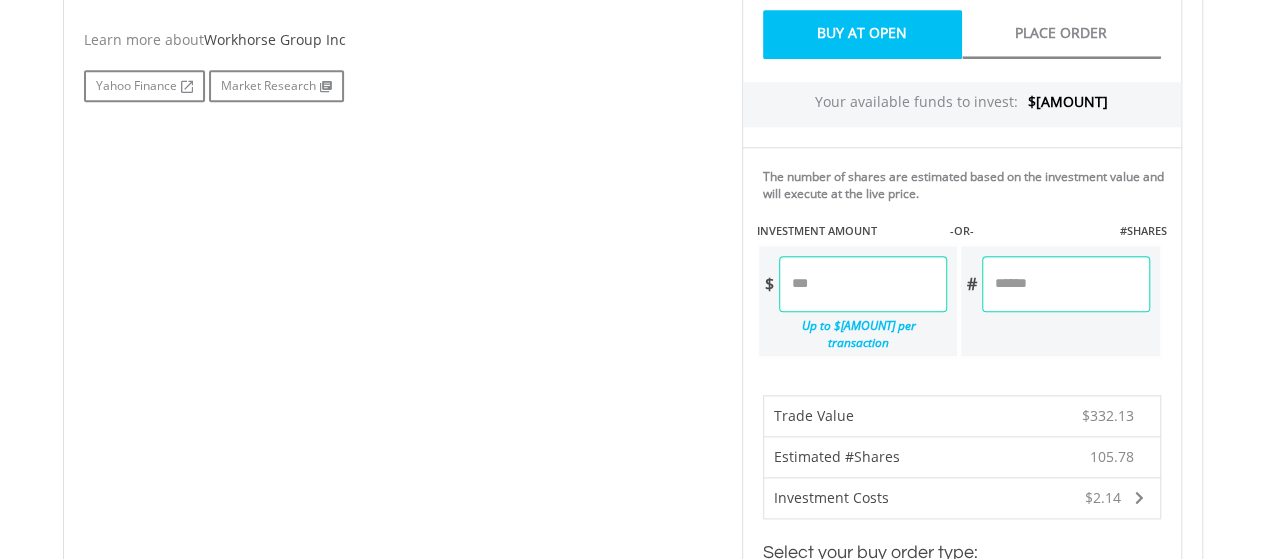 click on "******" at bounding box center [863, 284] 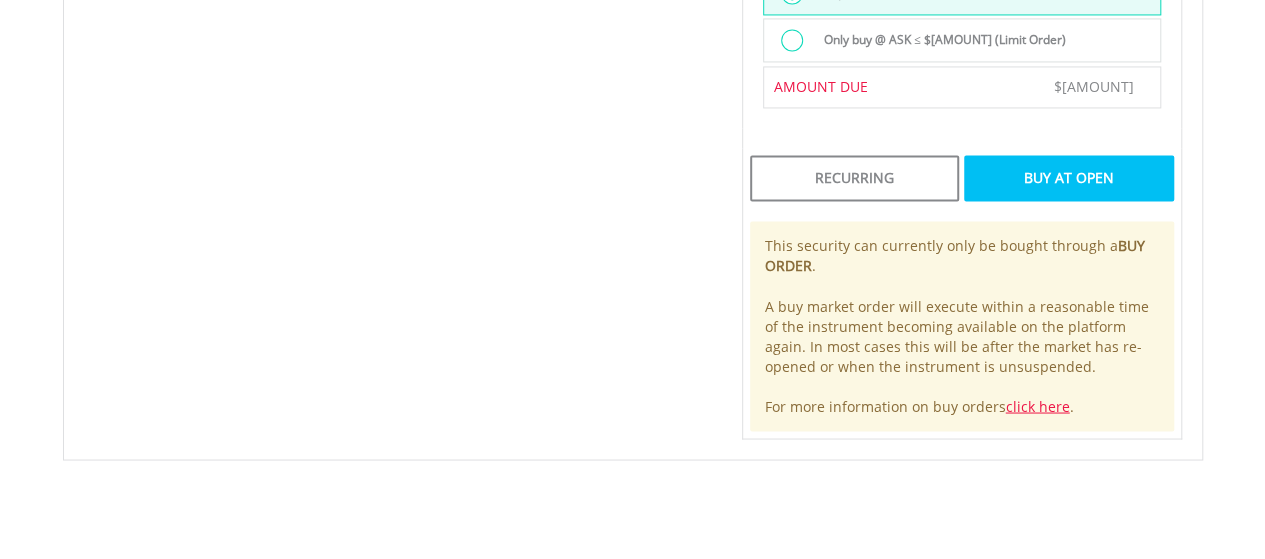 scroll, scrollTop: 1714, scrollLeft: 0, axis: vertical 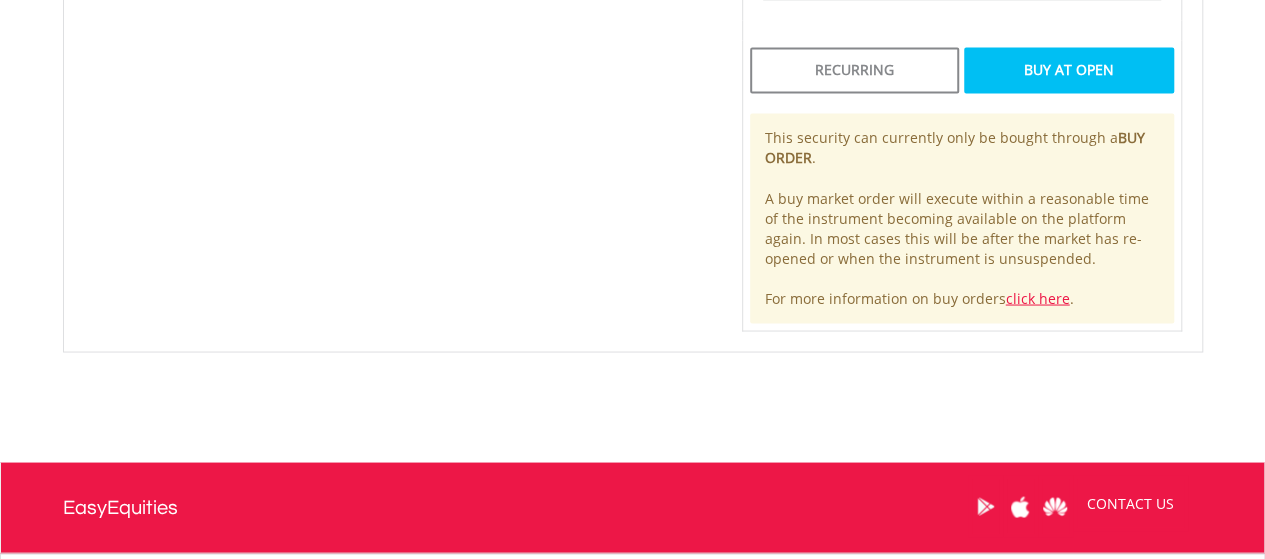 click on "Buy At Open" at bounding box center [1068, 70] 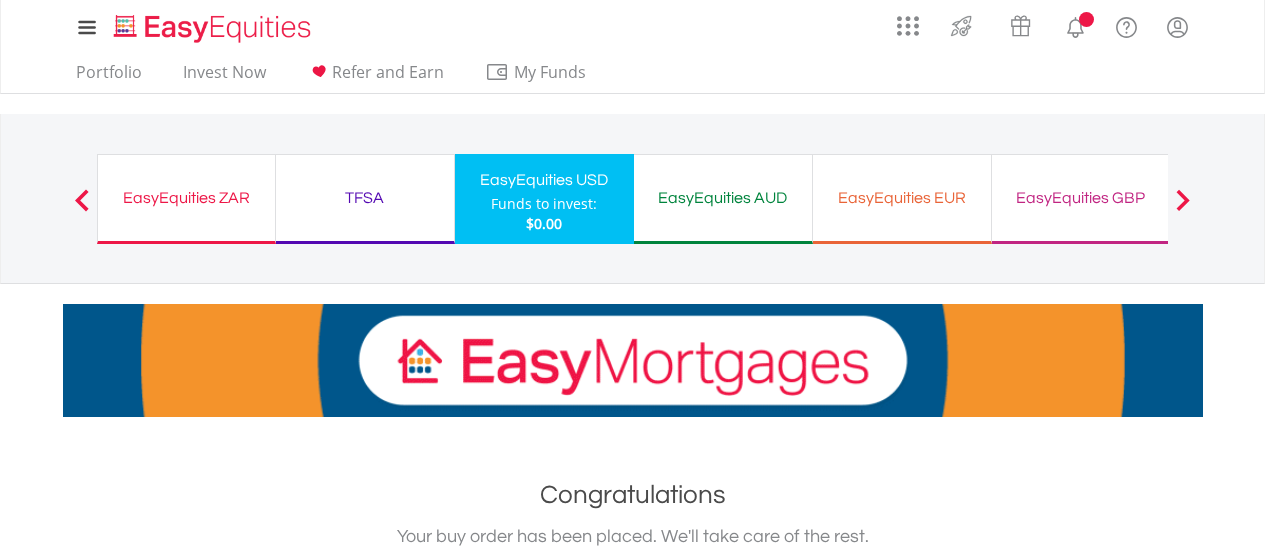 scroll, scrollTop: 0, scrollLeft: 0, axis: both 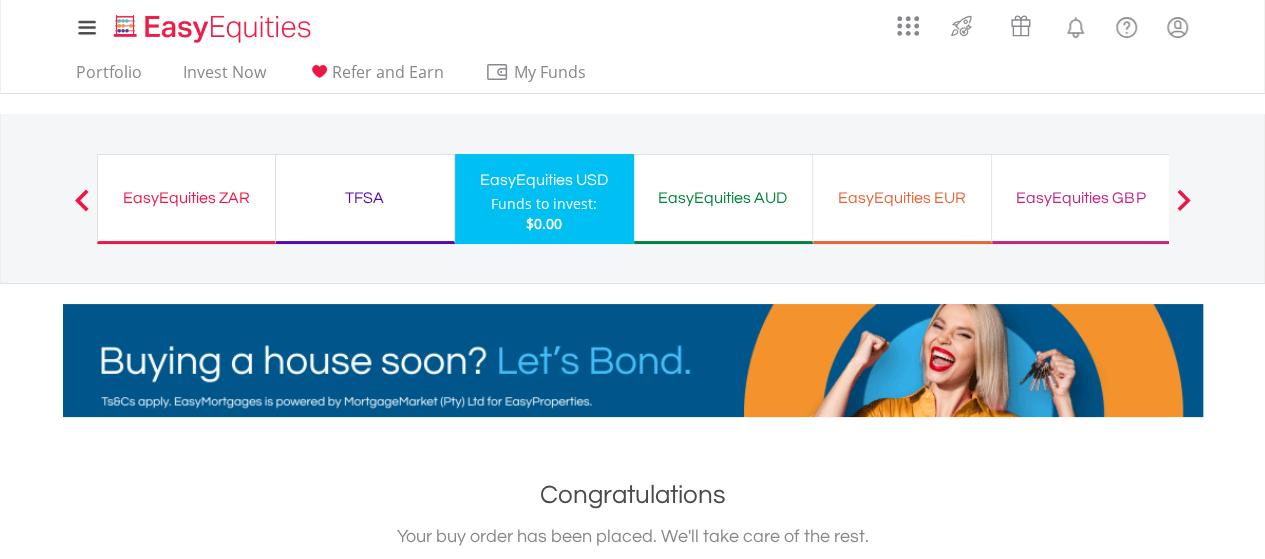 click on "EasyEquities EUR
Funds to invest:
$0.00" at bounding box center [902, 199] 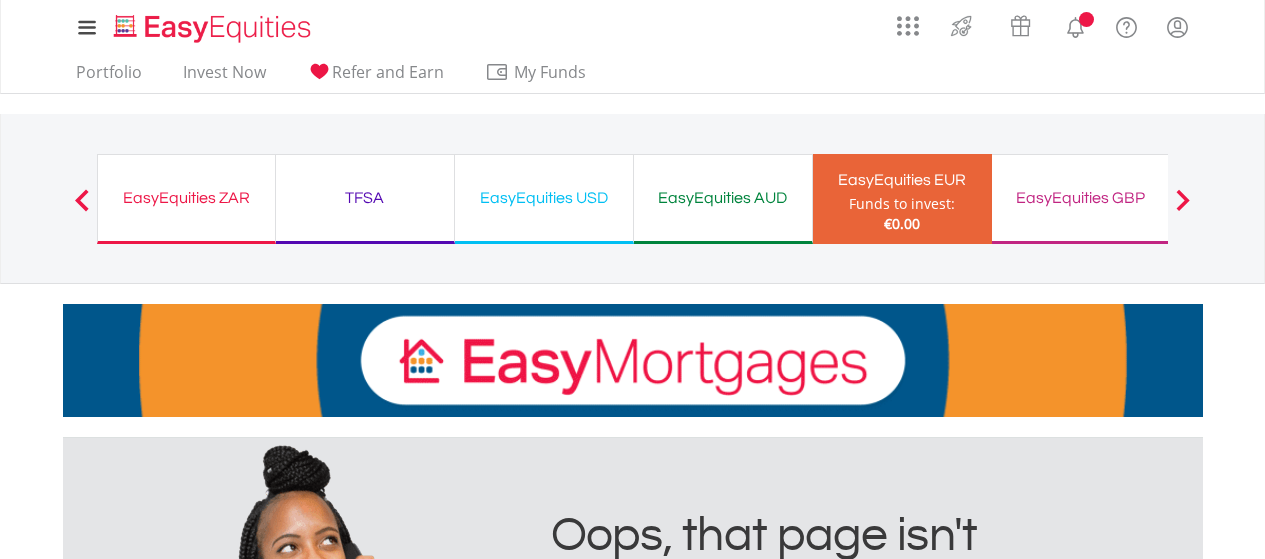 scroll, scrollTop: 0, scrollLeft: 0, axis: both 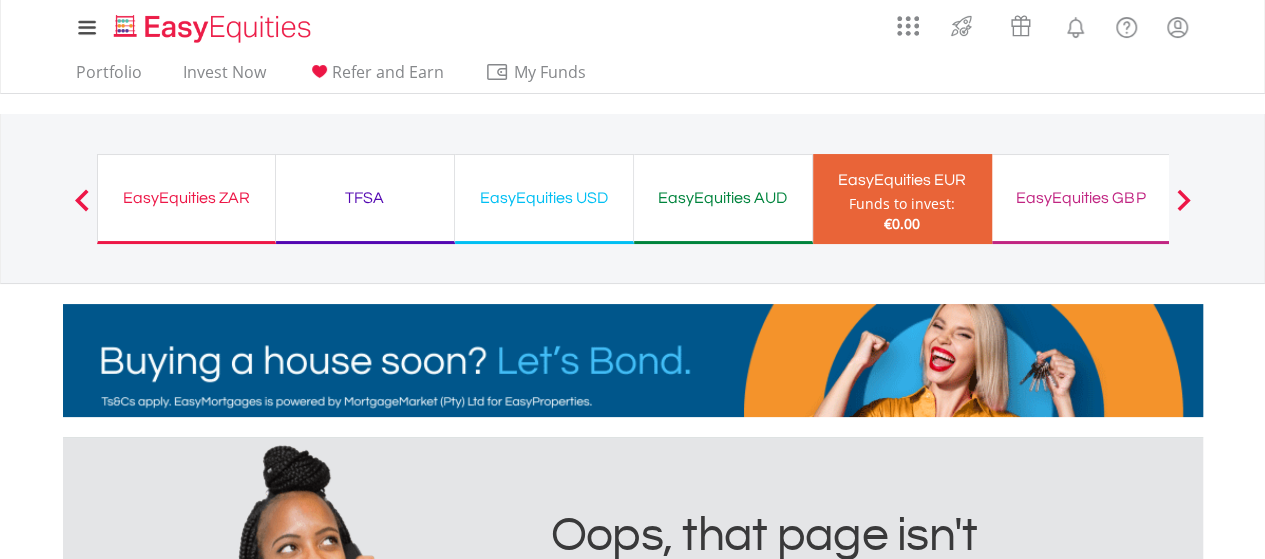 click on "EasyEquities GBP" at bounding box center [1081, 198] 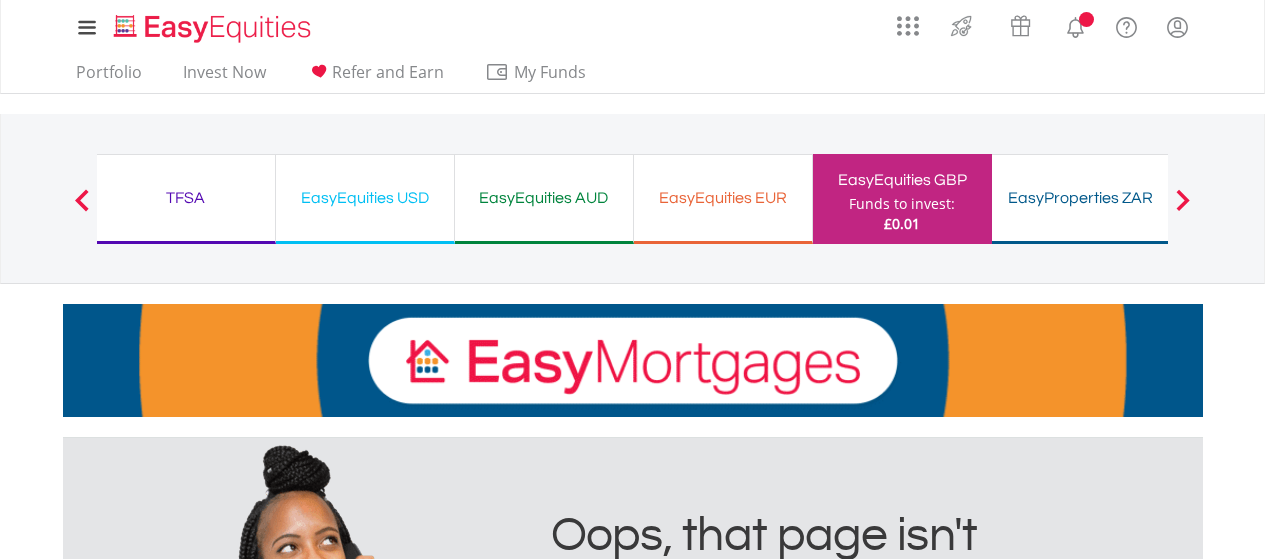 scroll, scrollTop: 0, scrollLeft: 0, axis: both 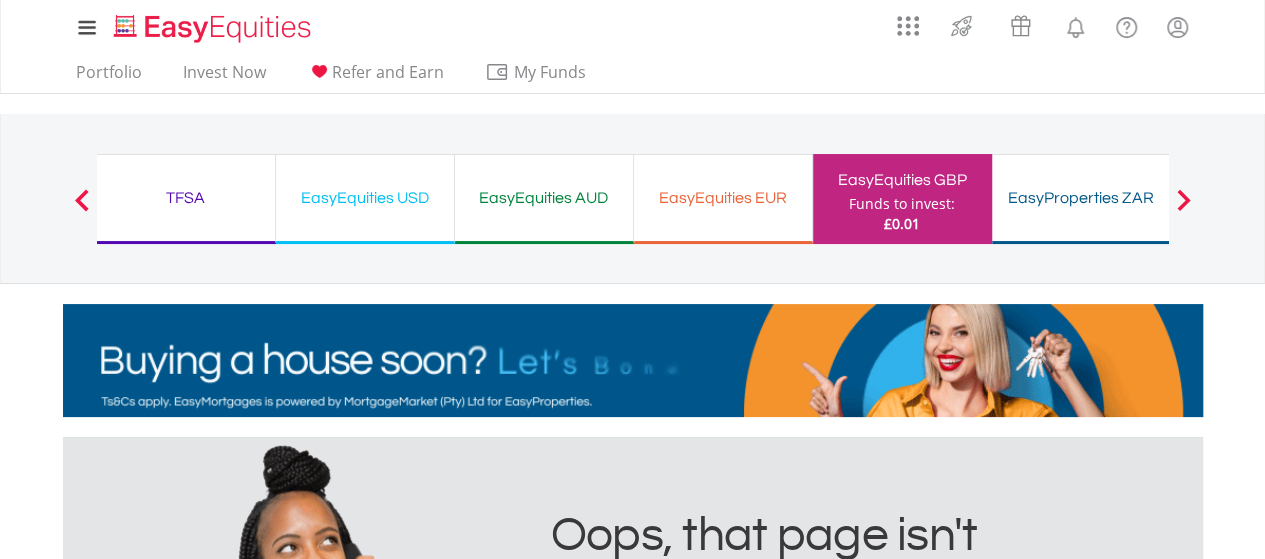 click on "TFSA" at bounding box center (186, 198) 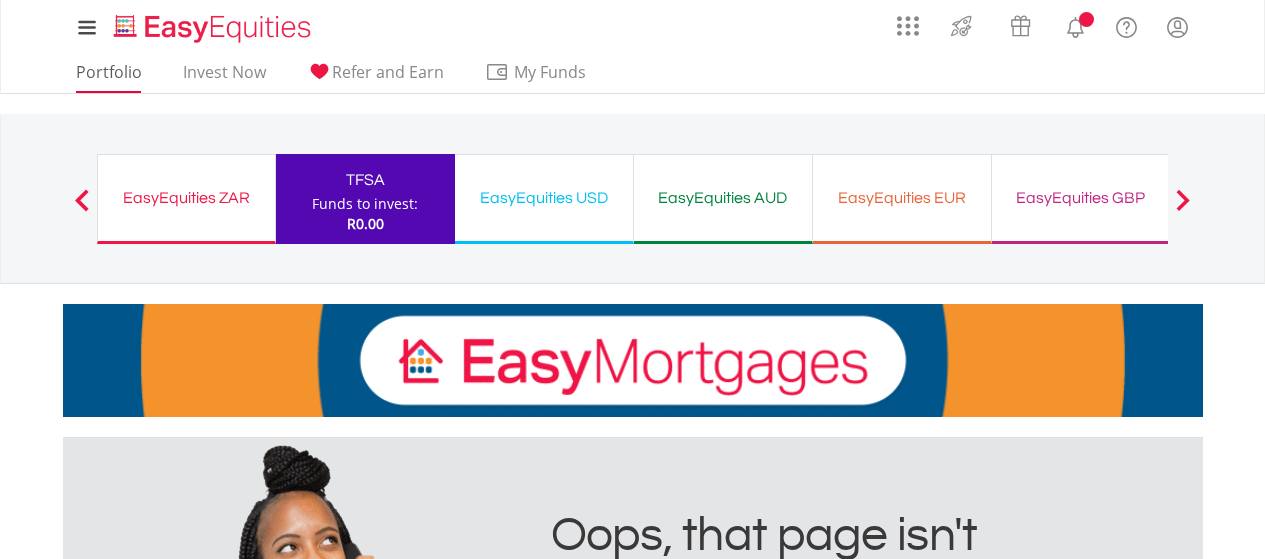 scroll, scrollTop: 0, scrollLeft: 0, axis: both 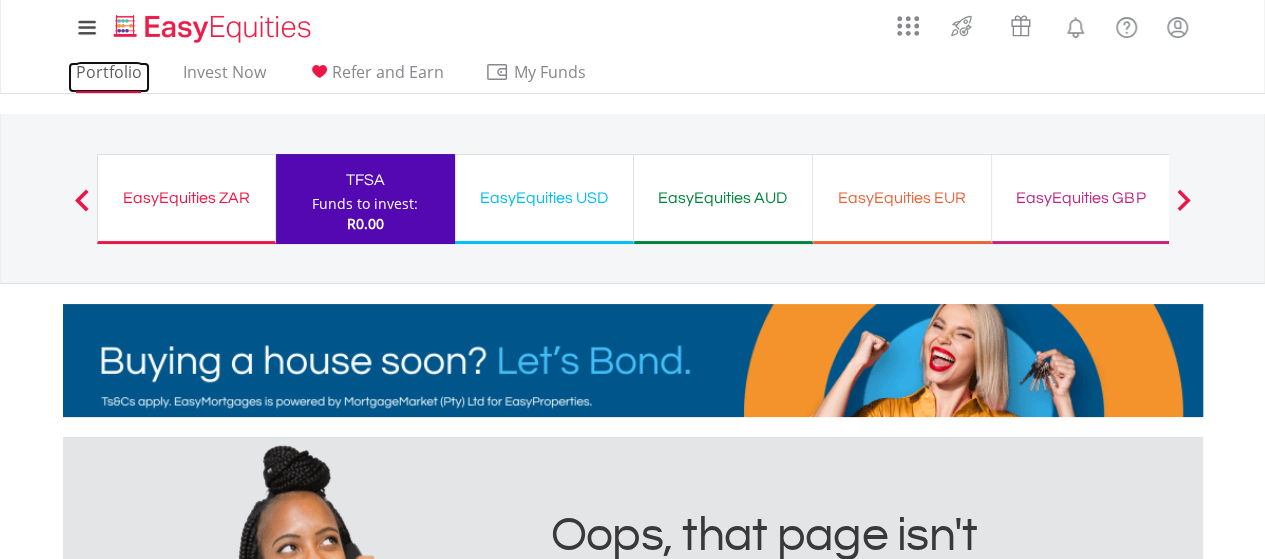 click on "Portfolio" at bounding box center [109, 77] 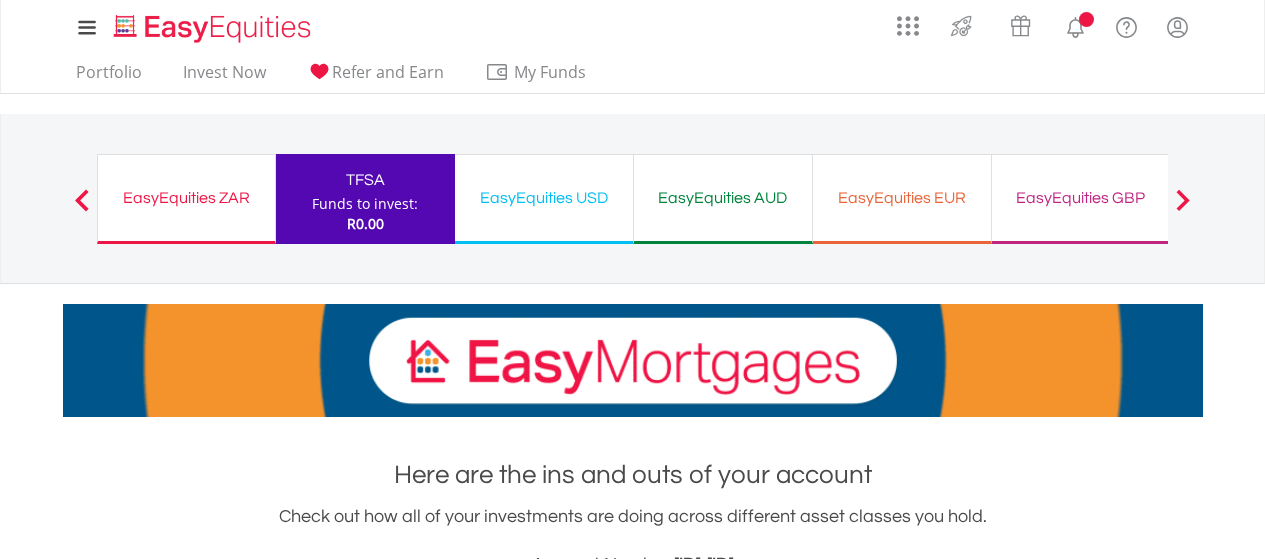 scroll, scrollTop: 0, scrollLeft: 0, axis: both 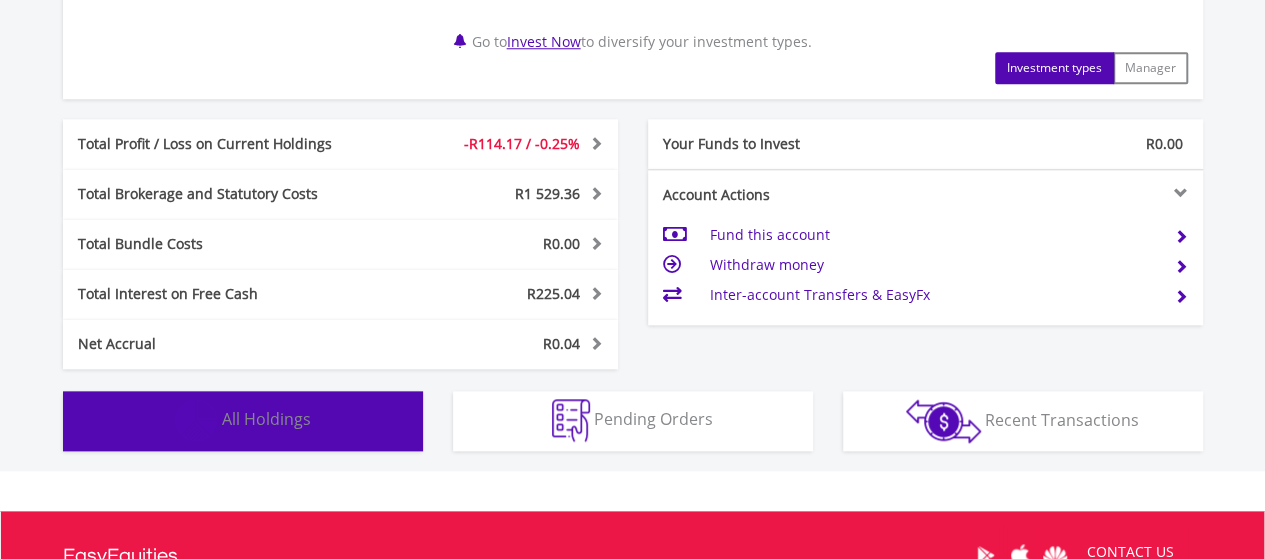 click on "Holdings
All Holdings" at bounding box center (243, 421) 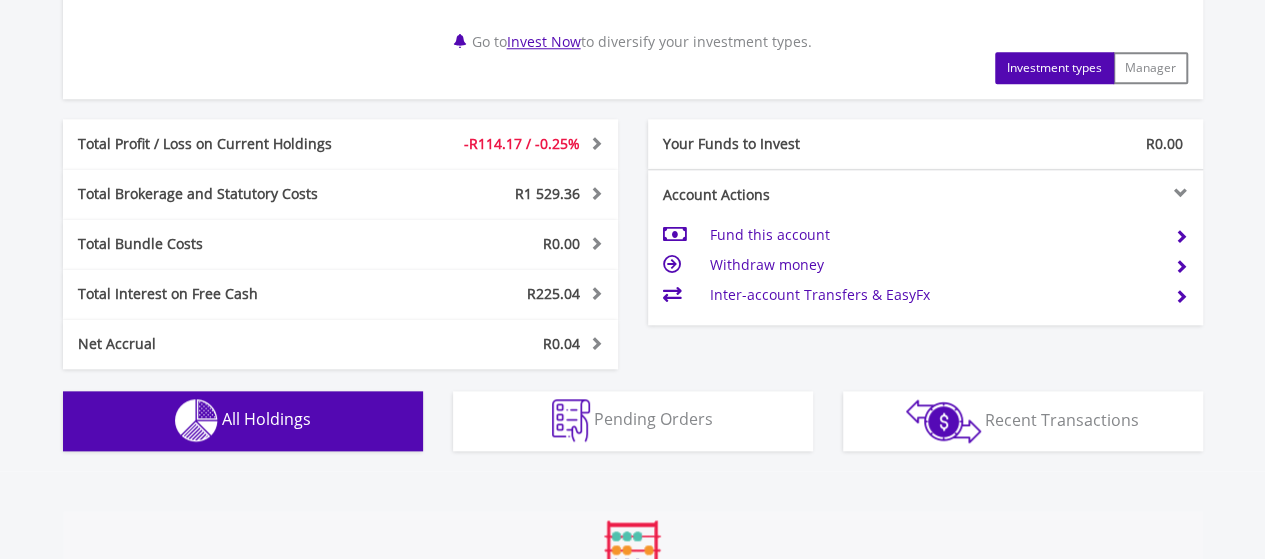 scroll, scrollTop: 1482, scrollLeft: 0, axis: vertical 